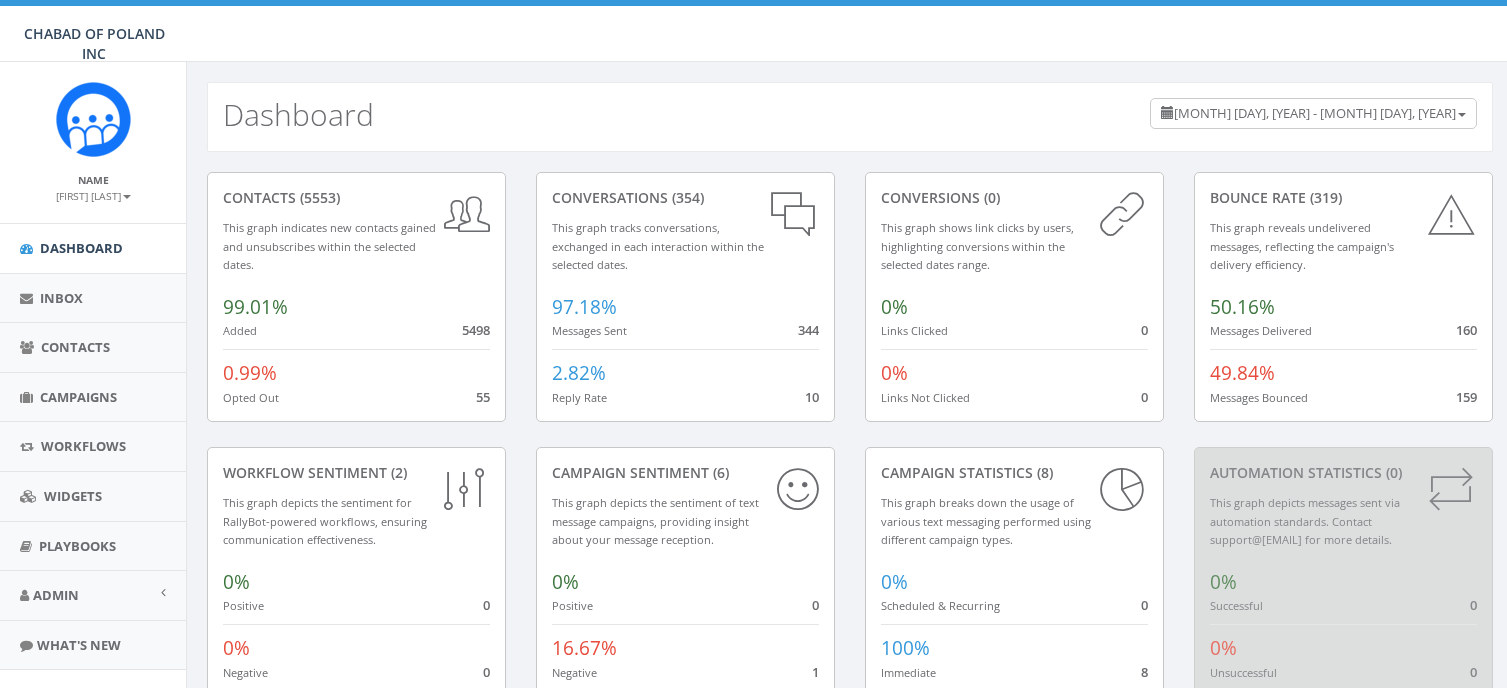 scroll, scrollTop: 0, scrollLeft: 0, axis: both 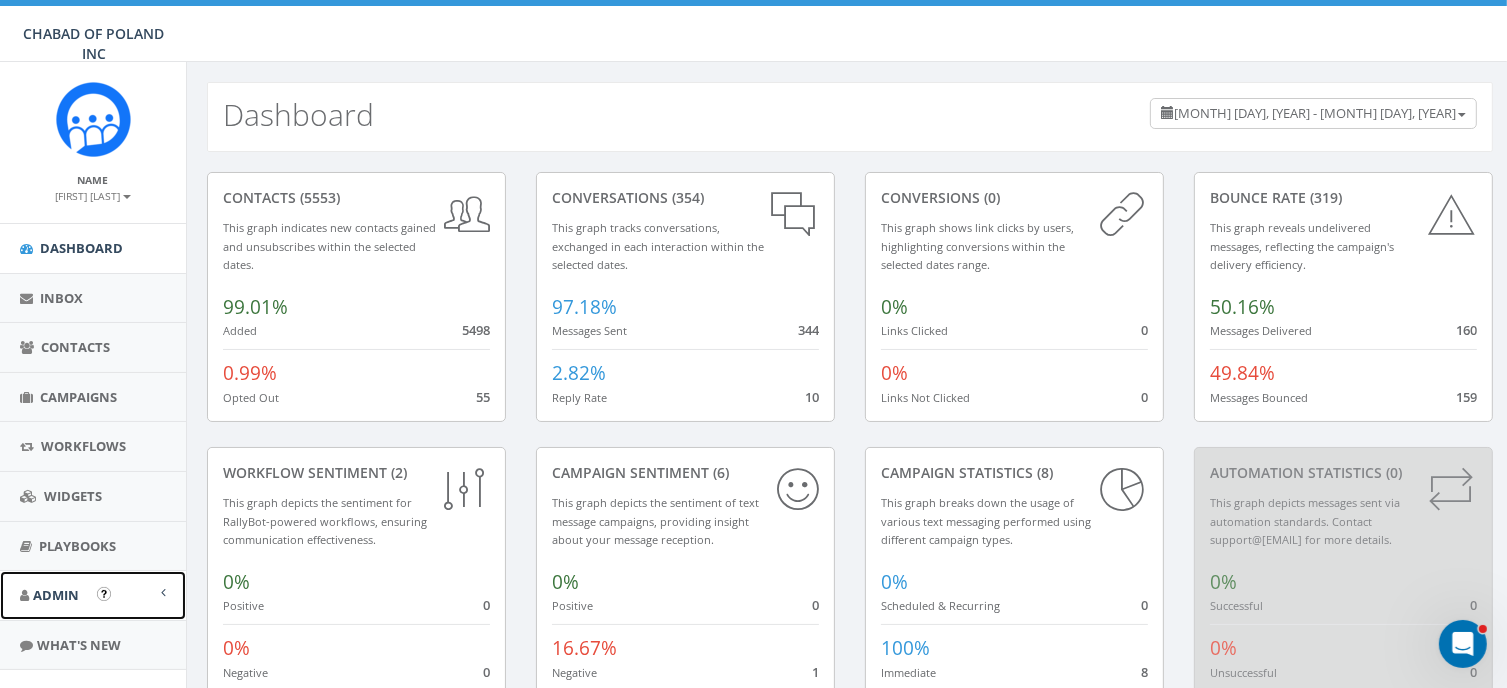 click on "Admin" at bounding box center (56, 595) 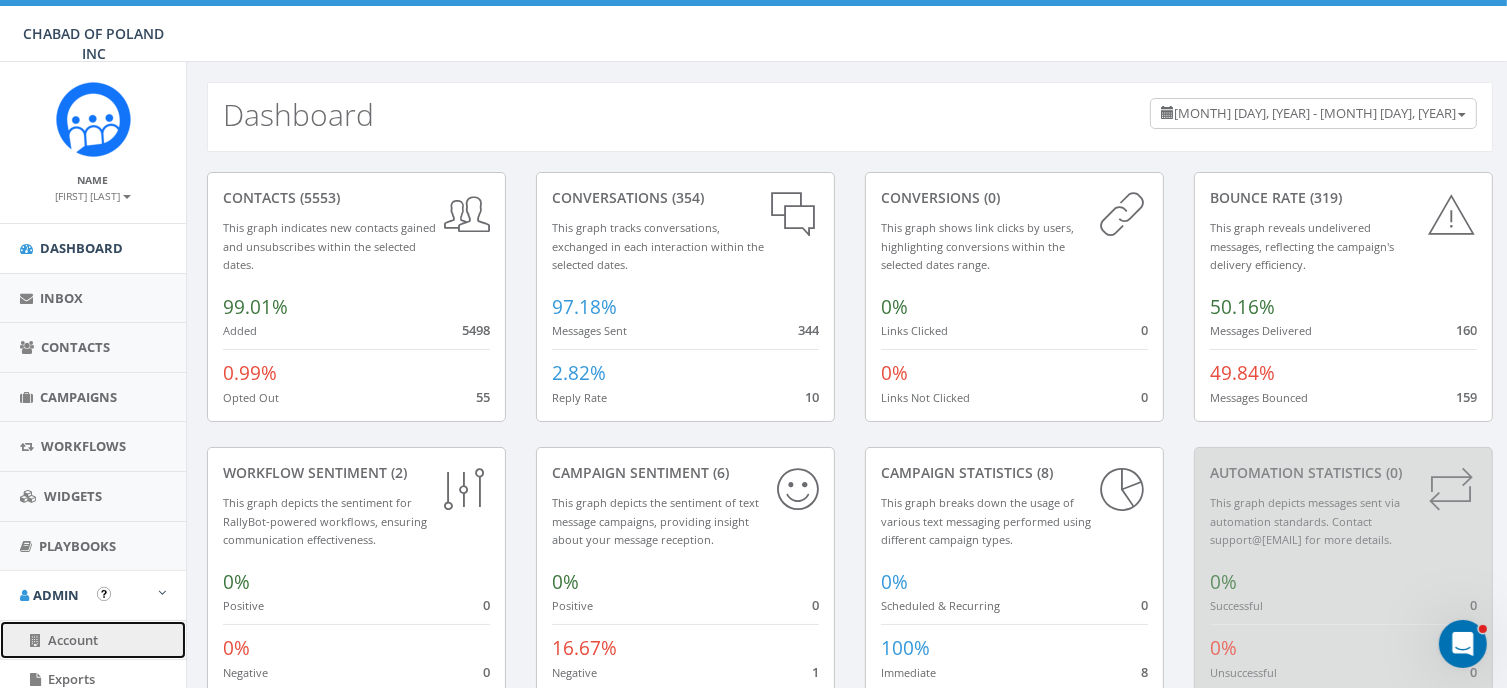 click on "Account" at bounding box center [73, 640] 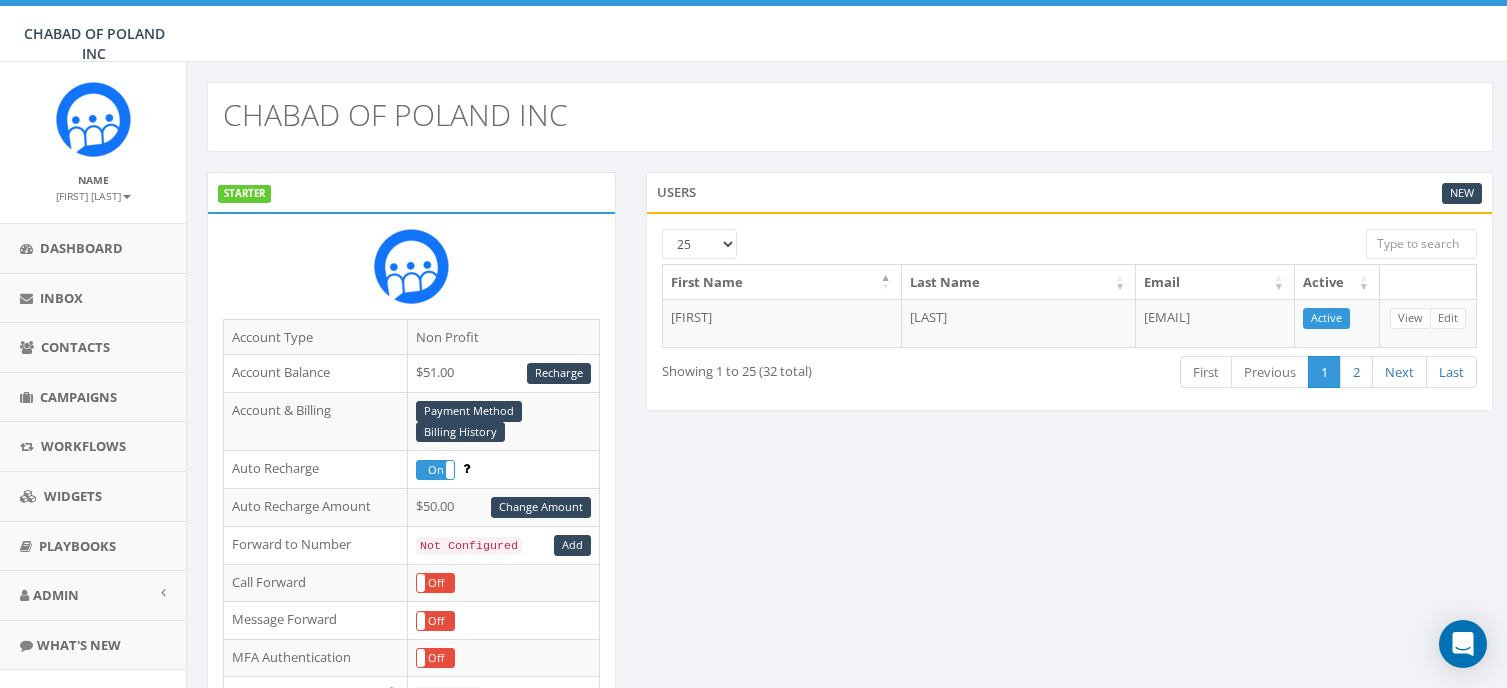 scroll, scrollTop: 0, scrollLeft: 0, axis: both 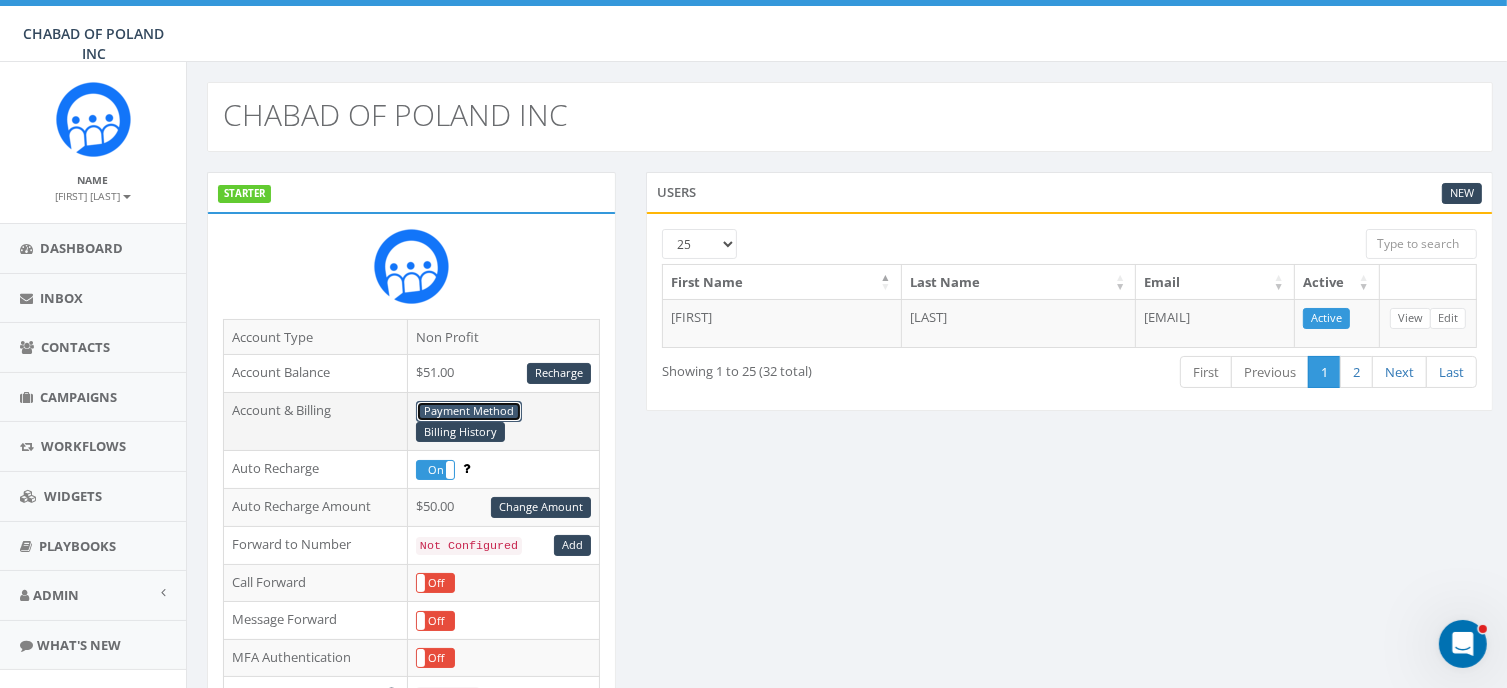 click on "Payment Method" at bounding box center [469, 411] 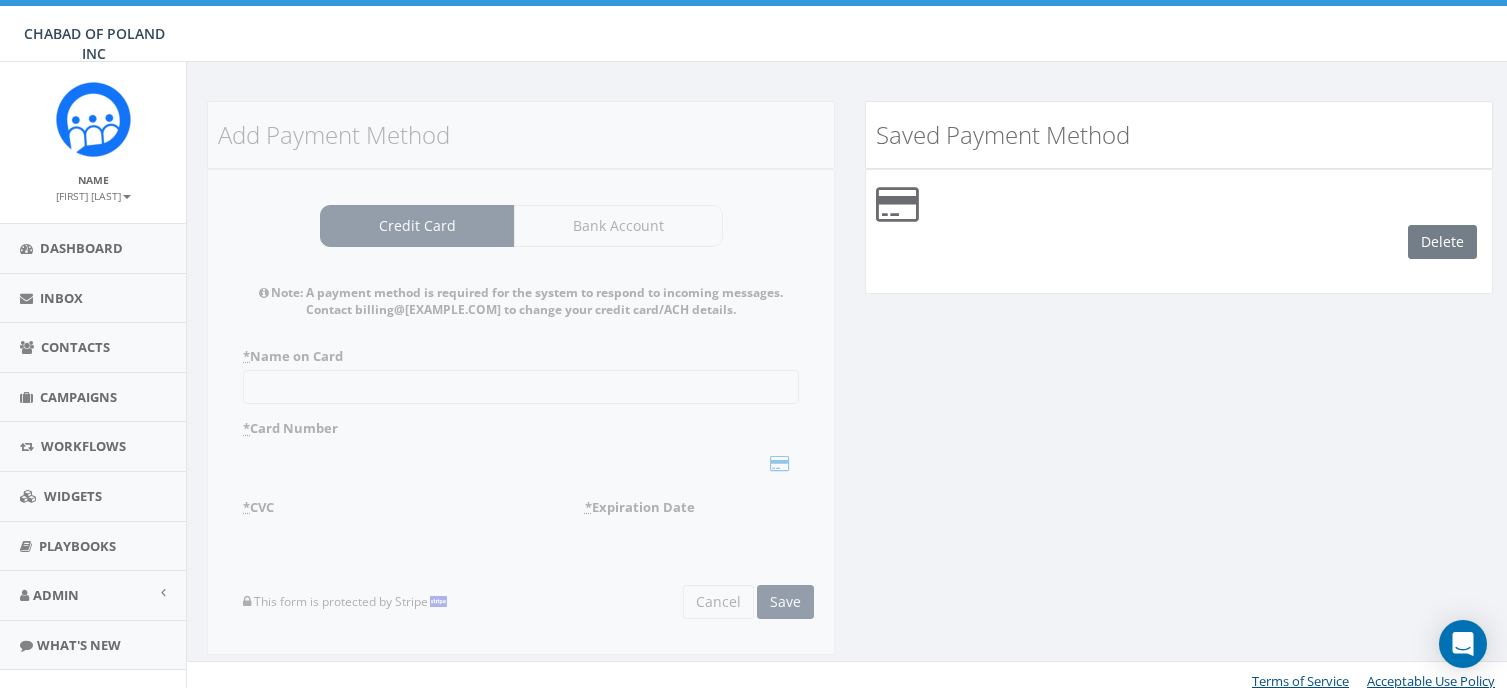 scroll, scrollTop: 0, scrollLeft: 0, axis: both 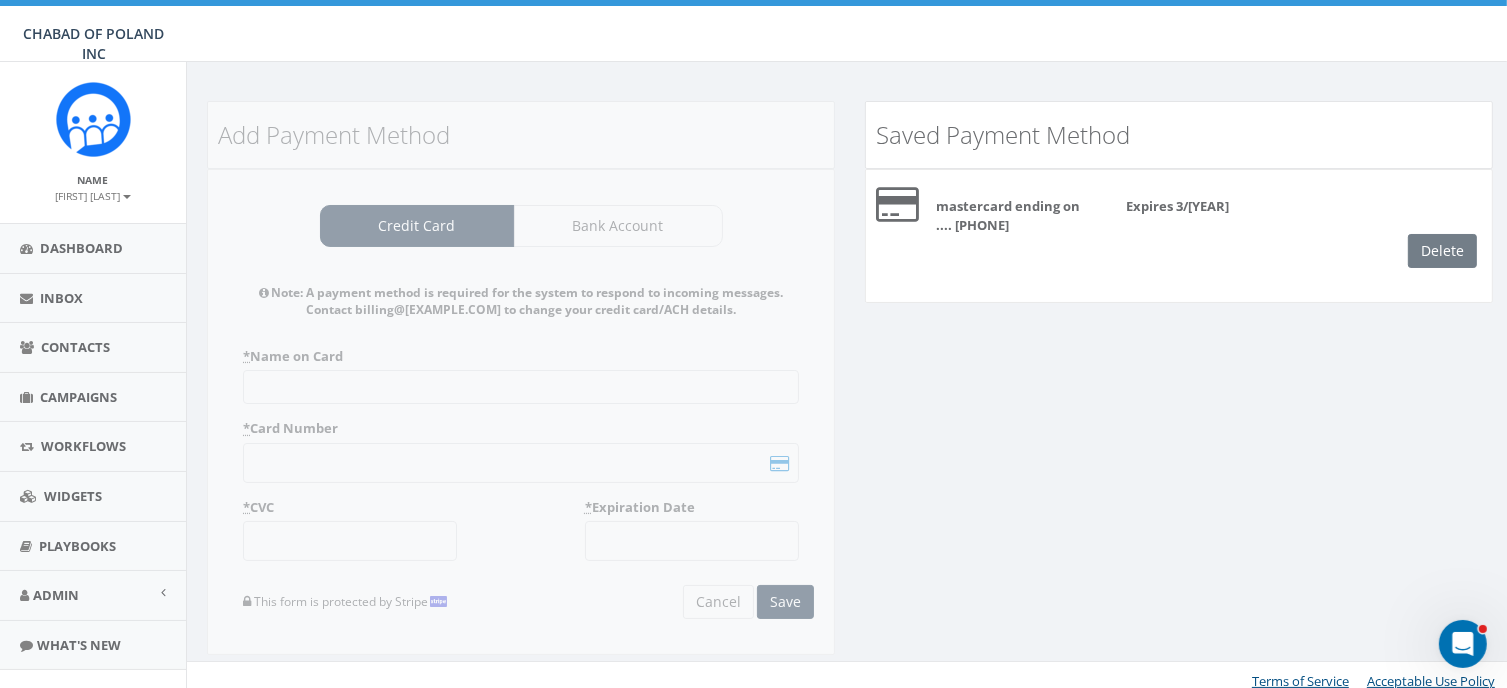 click on "Add Payment Method Credit Card Bank Account Note: A payment method is required for the system to respond to incoming messages. Contact billing@[REDACTED].com to change your credit card/ACH details. * Name on Card * Card Number * CVC * Expiration Date This form is protected by Stripe Cancel Save Note: A payment method is required for the system to respond to incoming messages. Contact billing@[REDACTED].com to change your credit card/ACH details. * Bank Name * Account Type Individual Company * Account Number Only numbers are allowed and must be at least 12 digits long. * Routing Number Only numbers are allowed and must be 9 digits long. This form is protected by Stripe Cancel Save" at bounding box center (521, 391) 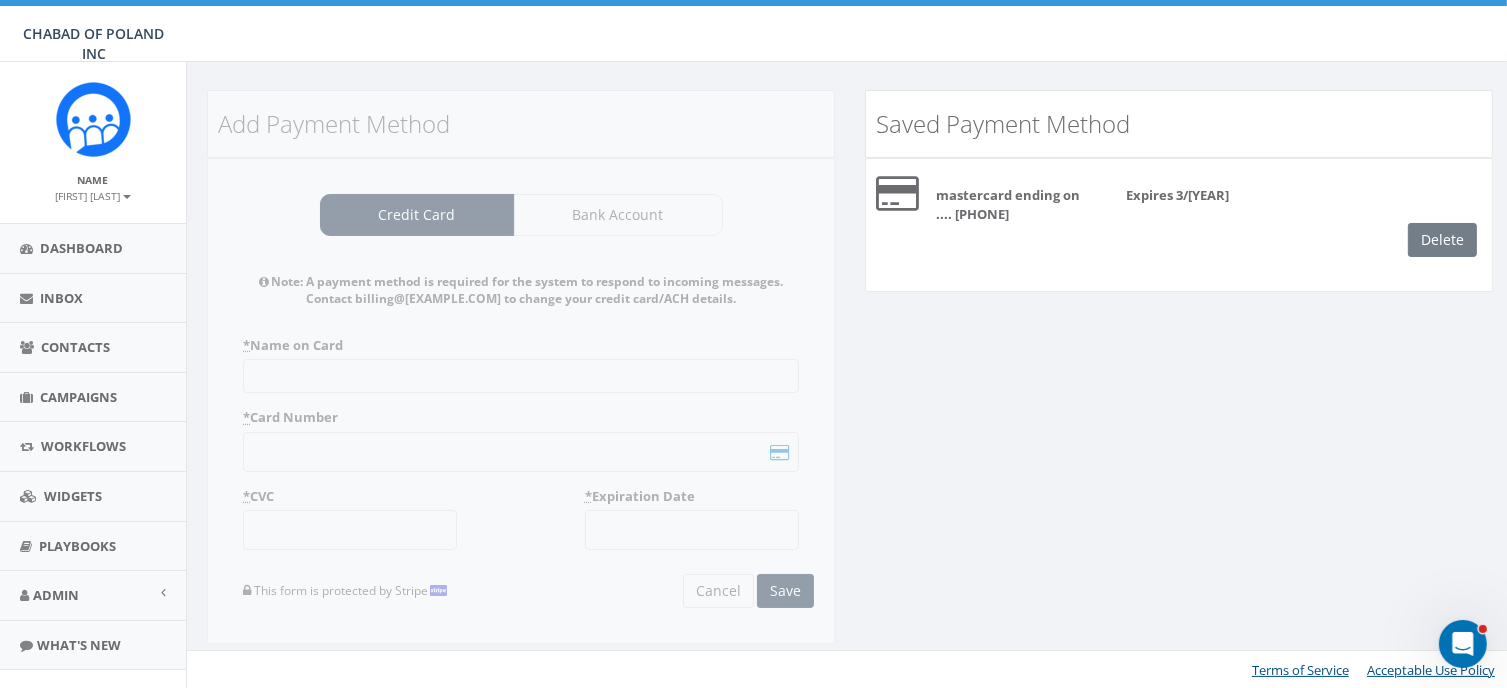 click on "Add Payment Method Credit Card Bank Account Note: A payment method is required for the system to respond to incoming messages. Contact billing@[REDACTED].com to change your credit card/ACH details. * Name on Card * Card Number * CVC * Expiration Date This form is protected by Stripe Cancel Save Note: A payment method is required for the system to respond to incoming messages. Contact billing@[REDACTED].com to change your credit card/ACH details. * Bank Name * Account Type Individual Company * Account Number Only numbers are allowed and must be at least 12 digits long. * Routing Number Only numbers are allowed and must be 9 digits long. This form is protected by Stripe Cancel Save" at bounding box center (521, 380) 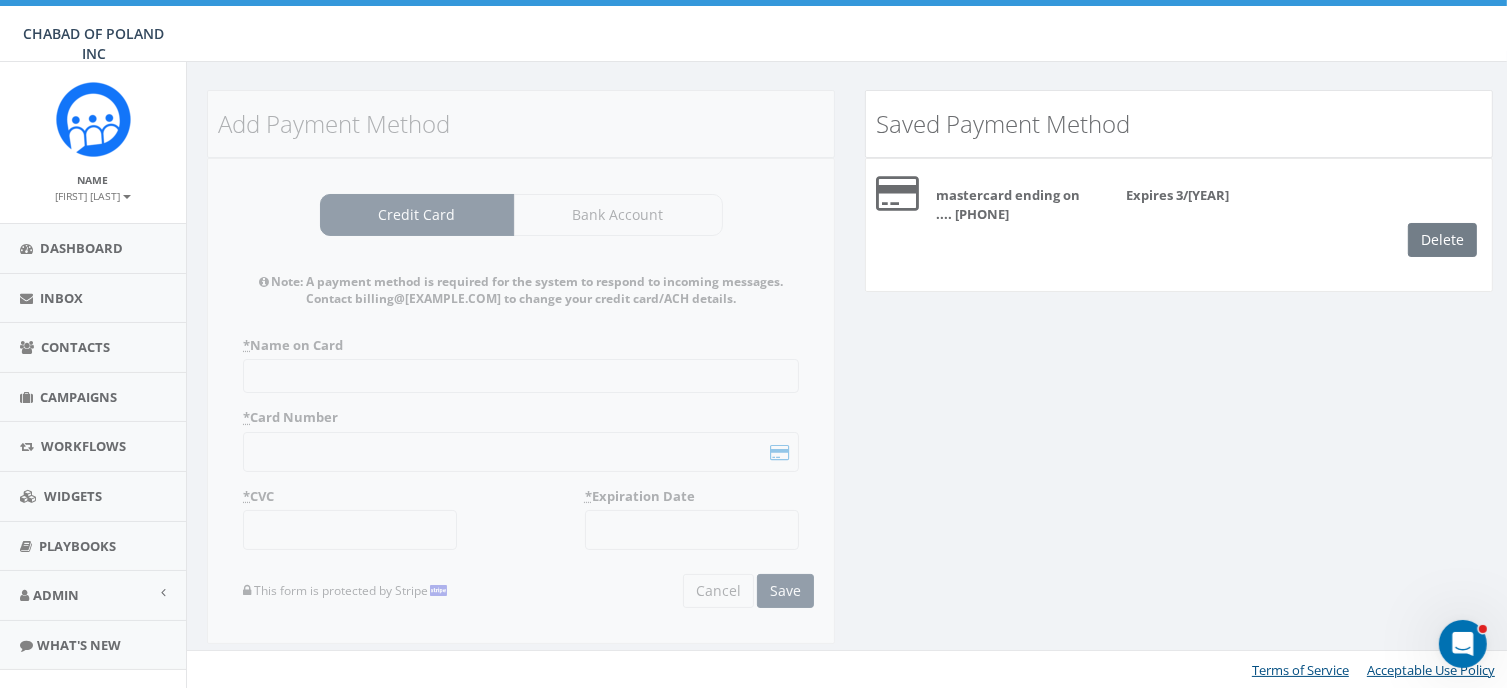 click on "Add Payment Method Credit Card Bank Account Note: A payment method is required for the system to respond to incoming messages. Contact billing@[REDACTED].com to change your credit card/ACH details. * Name on Card * Card Number * CVC * Expiration Date This form is protected by Stripe Cancel Save Note: A payment method is required for the system to respond to incoming messages. Contact billing@[REDACTED].com to change your credit card/ACH details. * Bank Name * Account Type Individual Company * Account Number Only numbers are allowed and must be at least 12 digits long. * Routing Number Only numbers are allowed and must be 9 digits long. This form is protected by Stripe Cancel Save" at bounding box center (521, 380) 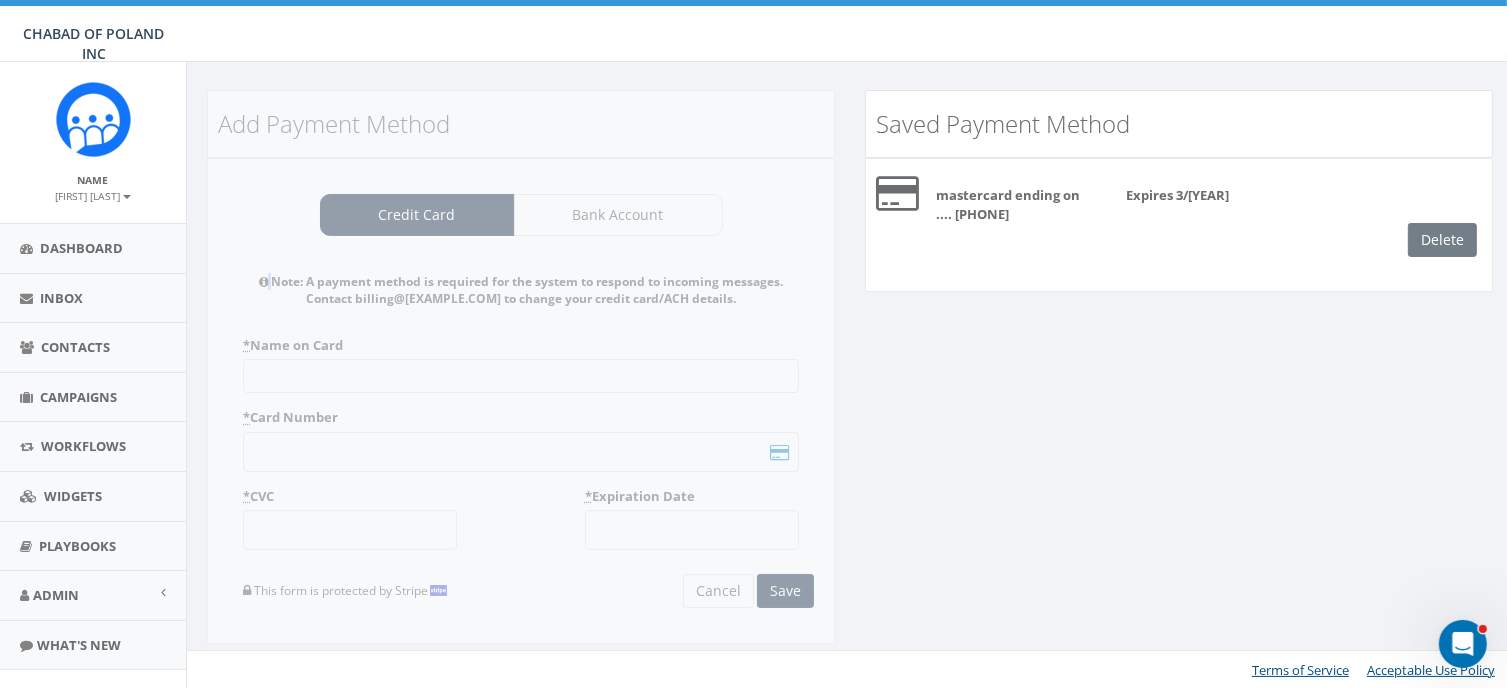 click on "Add Payment Method Credit Card Bank Account Note: A payment method is required for the system to respond to incoming messages. Contact billing@[REDACTED].com to change your credit card/ACH details. * Name on Card * Card Number * CVC * Expiration Date This form is protected by Stripe Cancel Save Note: A payment method is required for the system to respond to incoming messages. Contact billing@[REDACTED].com to change your credit card/ACH details. * Bank Name * Account Type Individual Company * Account Number Only numbers are allowed and must be at least 12 digits long. * Routing Number Only numbers are allowed and must be 9 digits long. This form is protected by Stripe Cancel Save" at bounding box center (521, 380) 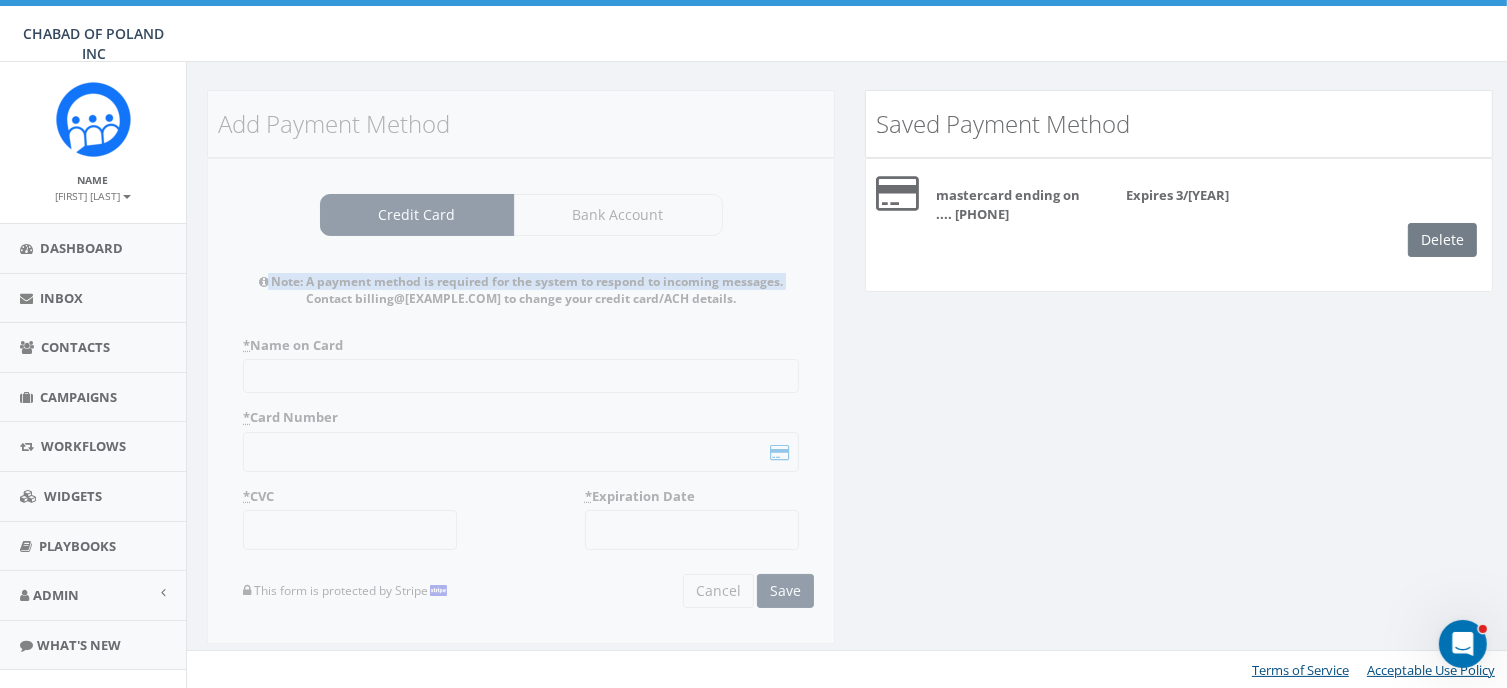click on "Add Payment Method Credit Card Bank Account Note: A payment method is required for the system to respond to incoming messages. Contact billing@[REDACTED].com to change your credit card/ACH details. * Name on Card * Card Number * CVC * Expiration Date This form is protected by Stripe Cancel Save Note: A payment method is required for the system to respond to incoming messages. Contact billing@[REDACTED].com to change your credit card/ACH details. * Bank Name * Account Type Individual Company * Account Number Only numbers are allowed and must be at least 12 digits long. * Routing Number Only numbers are allowed and must be 9 digits long. This form is protected by Stripe Cancel Save" at bounding box center (521, 380) 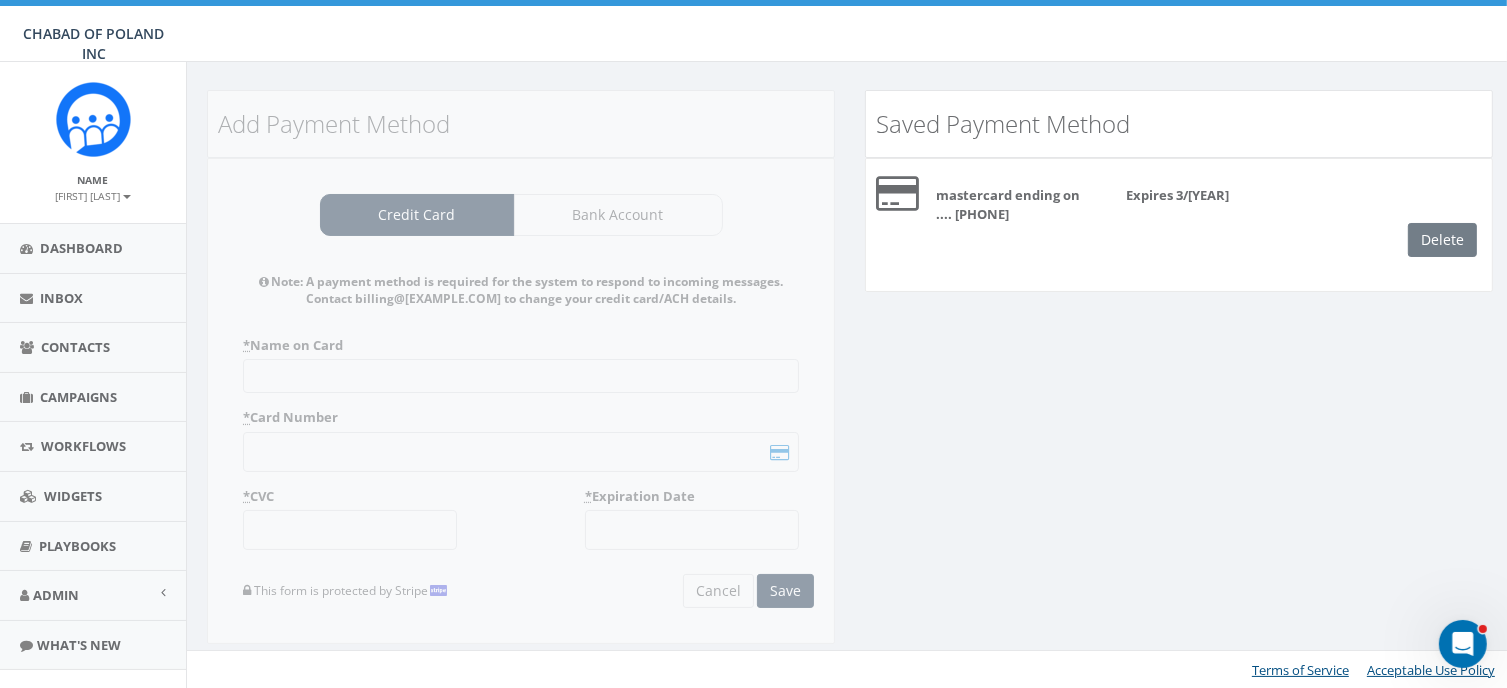 click on "Add Payment Method Credit Card Bank Account Note: A payment method is required for the system to respond to incoming messages. Contact billing@[REDACTED].com to change your credit card/ACH details. * Name on Card * Card Number * CVC * Expiration Date This form is protected by Stripe Cancel Save Note: A payment method is required for the system to respond to incoming messages. Contact billing@[REDACTED].com to change your credit card/ACH details. * Bank Name * Account Type Individual Company * Account Number Only numbers are allowed and must be at least 12 digits long. * Routing Number Only numbers are allowed and must be 9 digits long. This form is protected by Stripe Cancel Save" at bounding box center (521, 380) 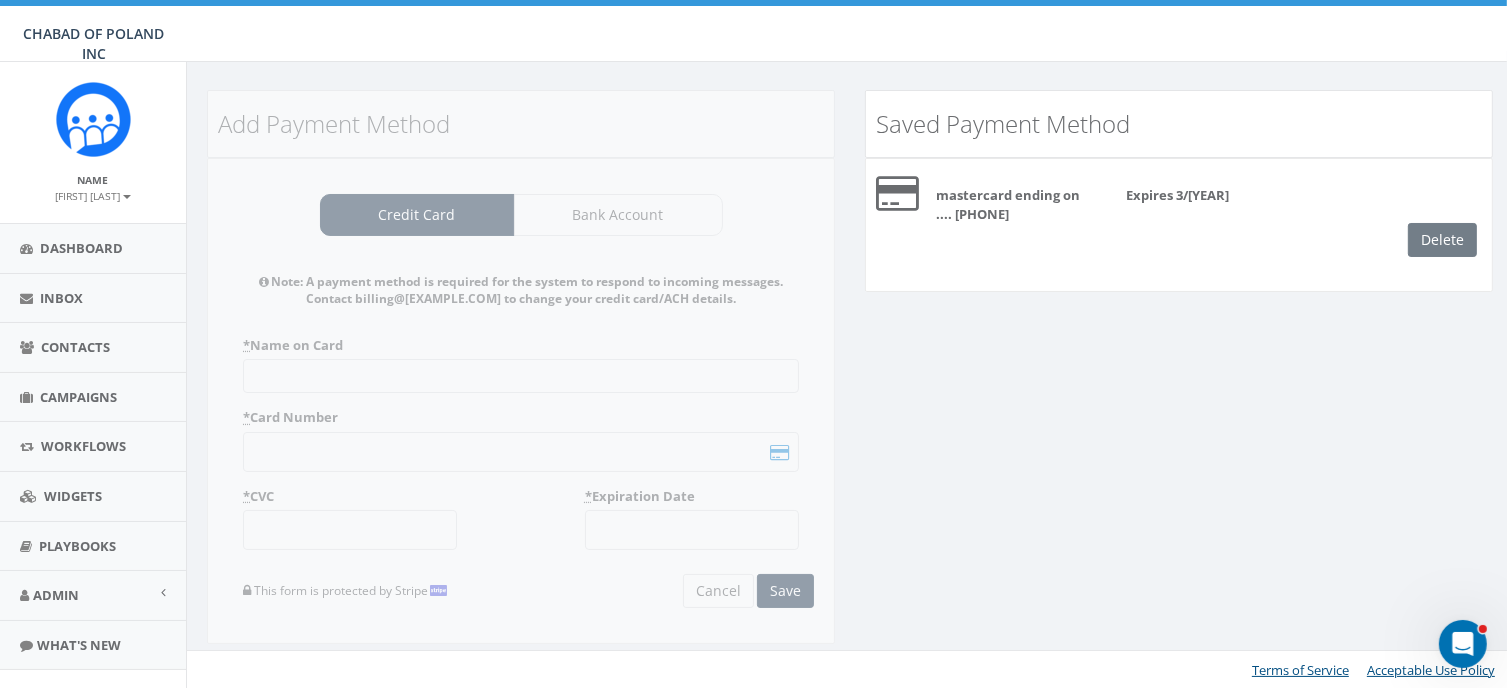 drag, startPoint x: 322, startPoint y: 367, endPoint x: 366, endPoint y: 379, distance: 45.607018 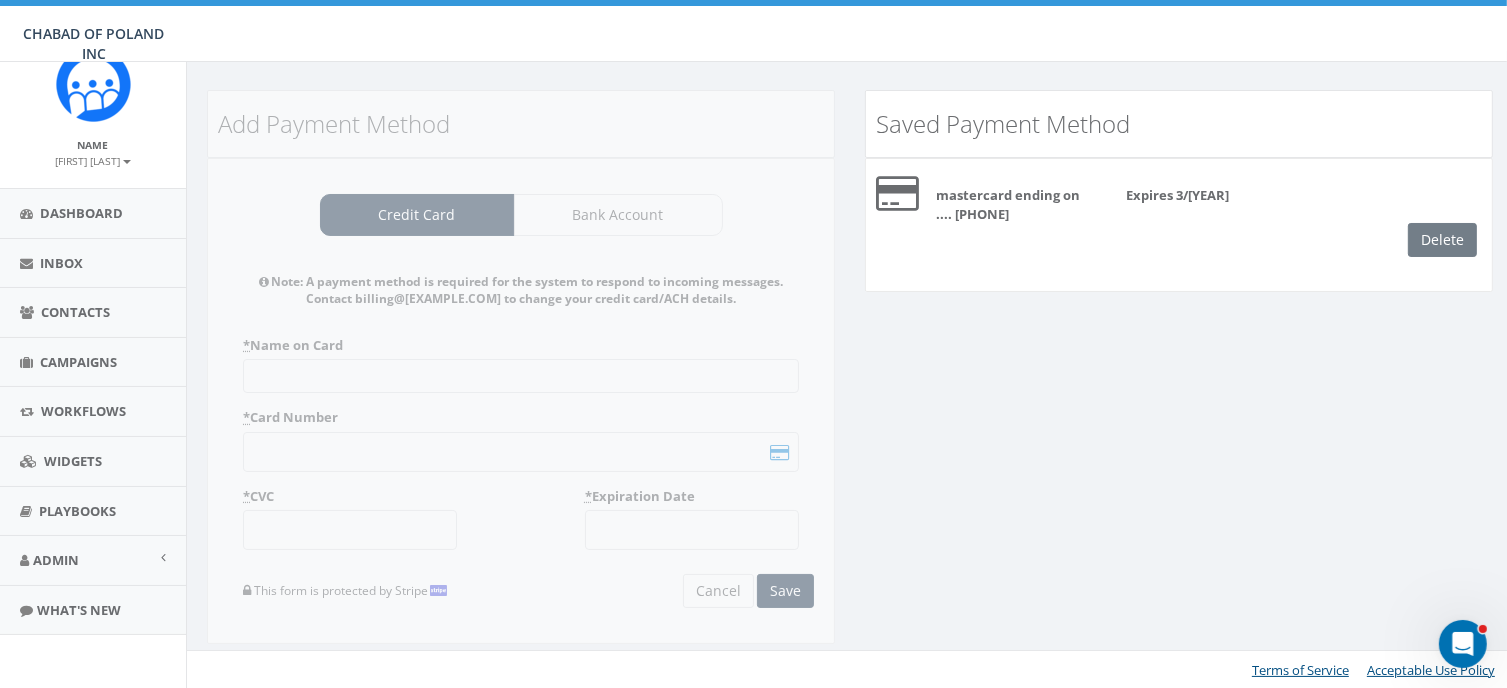 scroll, scrollTop: 0, scrollLeft: 0, axis: both 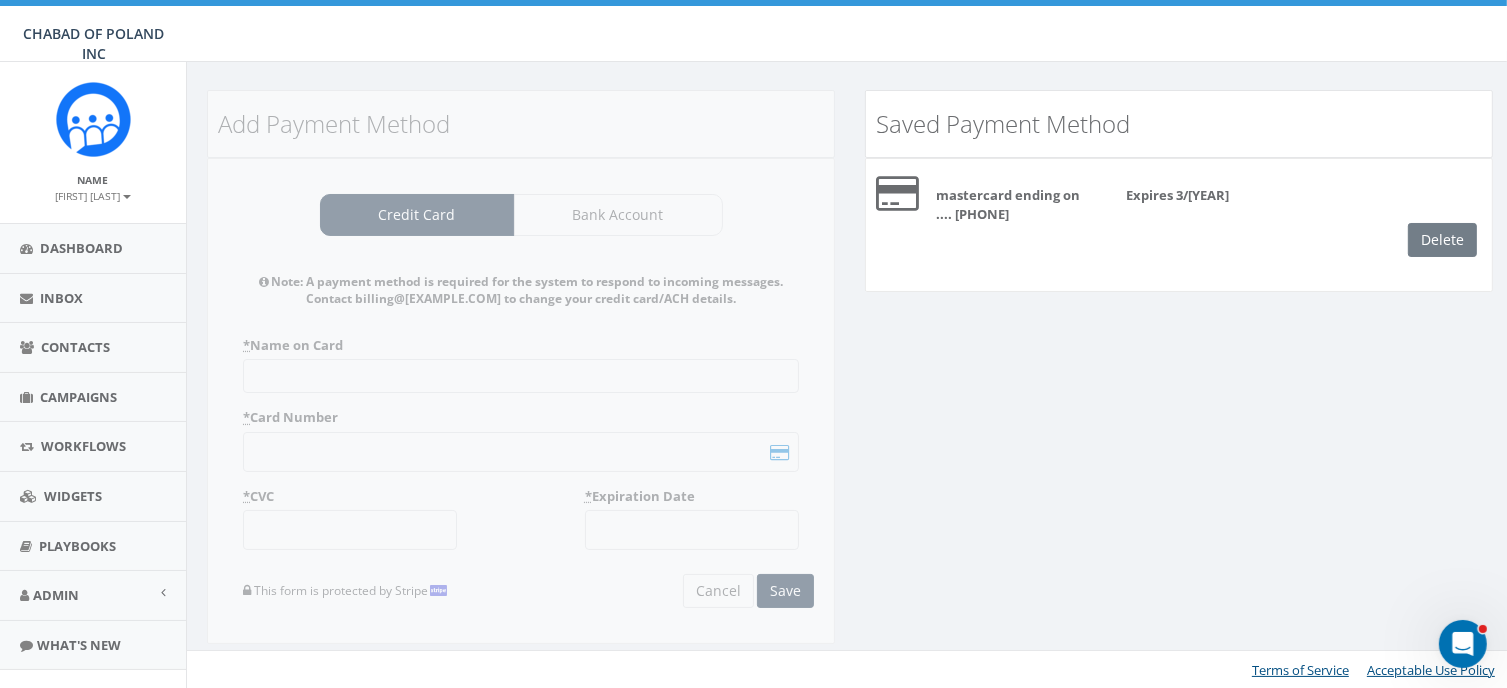 click on "Add Payment Method Credit Card Bank Account Note: A payment method is required for the system to respond to incoming messages. Contact billing@[REDACTED].com to change your credit card/ACH details. * Name on Card * Card Number * CVC * Expiration Date This form is protected by Stripe Cancel Save Note: A payment method is required for the system to respond to incoming messages. Contact billing@[REDACTED].com to change your credit card/ACH details. * Bank Name * Account Type Individual Company * Account Number Only numbers are allowed and must be at least 12 digits long. * Routing Number Only numbers are allowed and must be 9 digits long. This form is protected by Stripe Cancel Save" at bounding box center (521, 380) 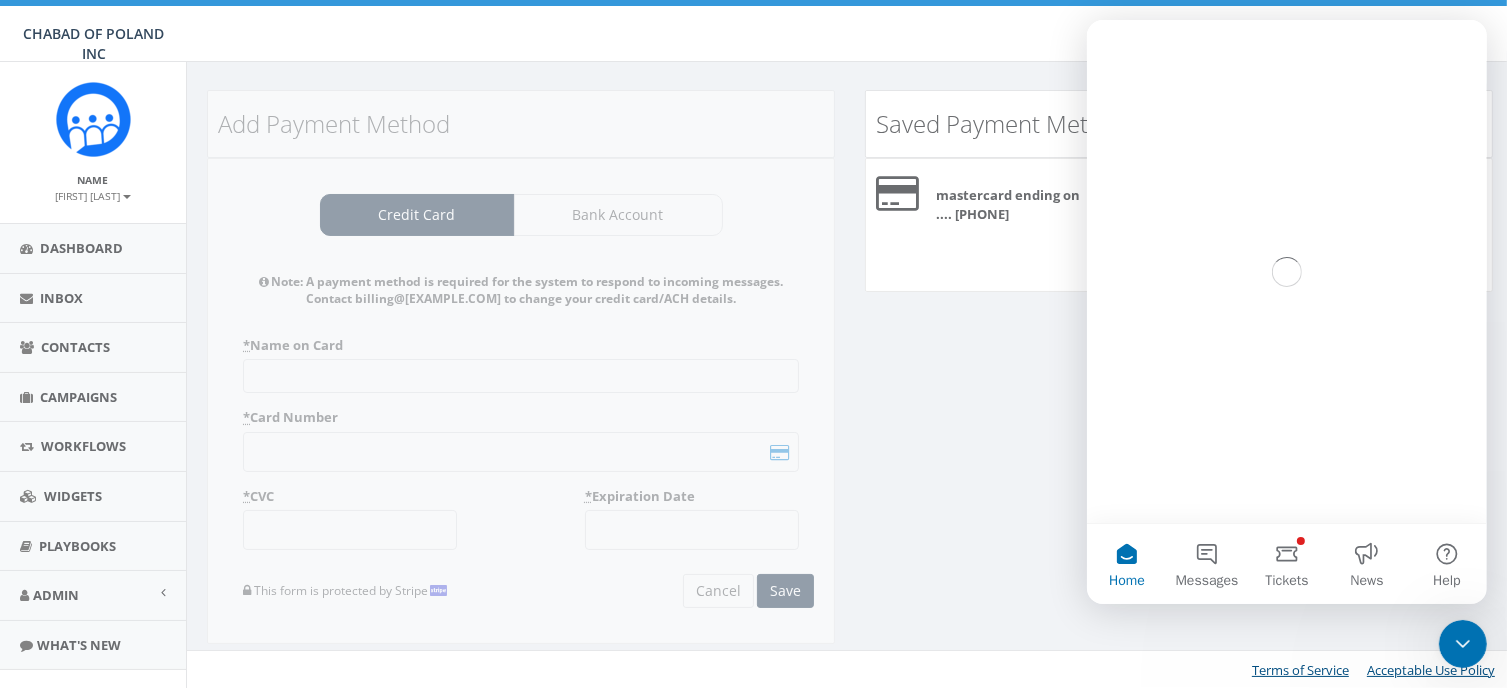 scroll, scrollTop: 0, scrollLeft: 0, axis: both 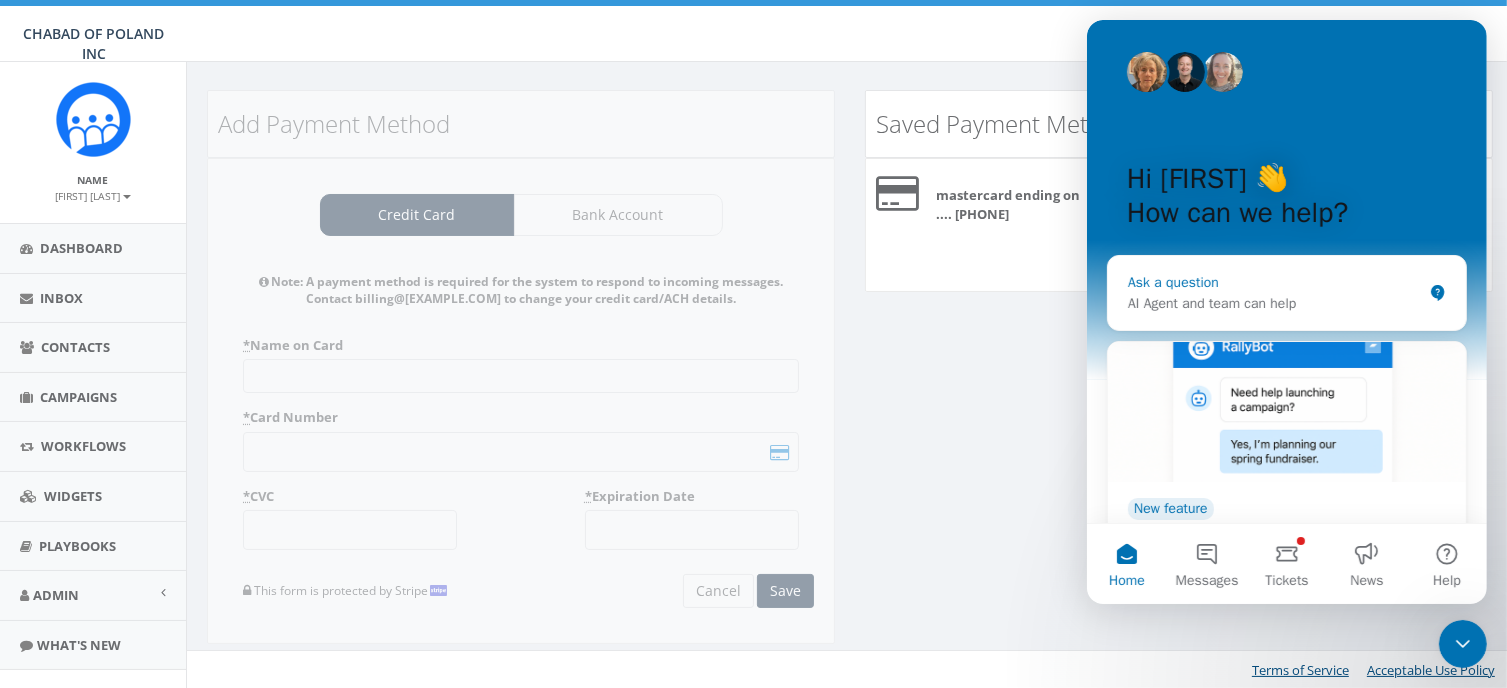 click on "AI Agent and team can help" at bounding box center [1274, 303] 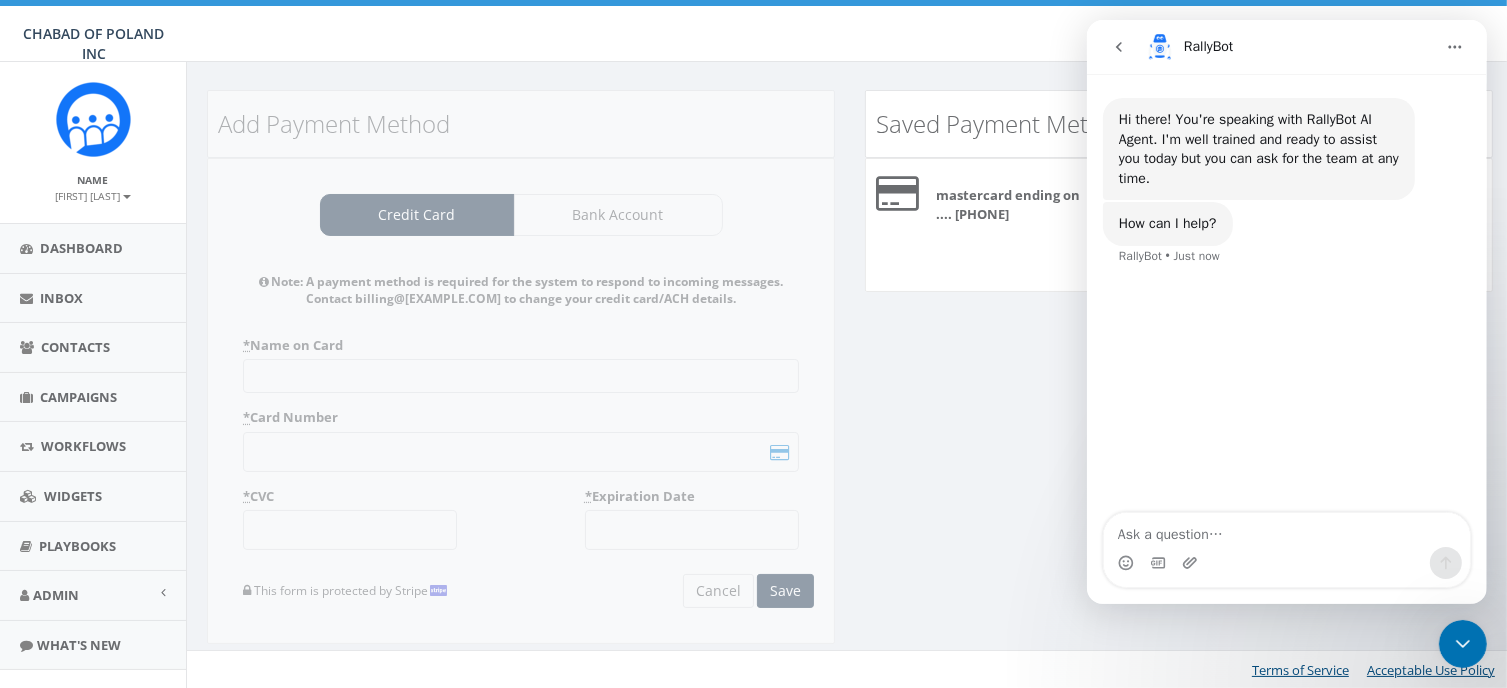 click at bounding box center [1286, 530] 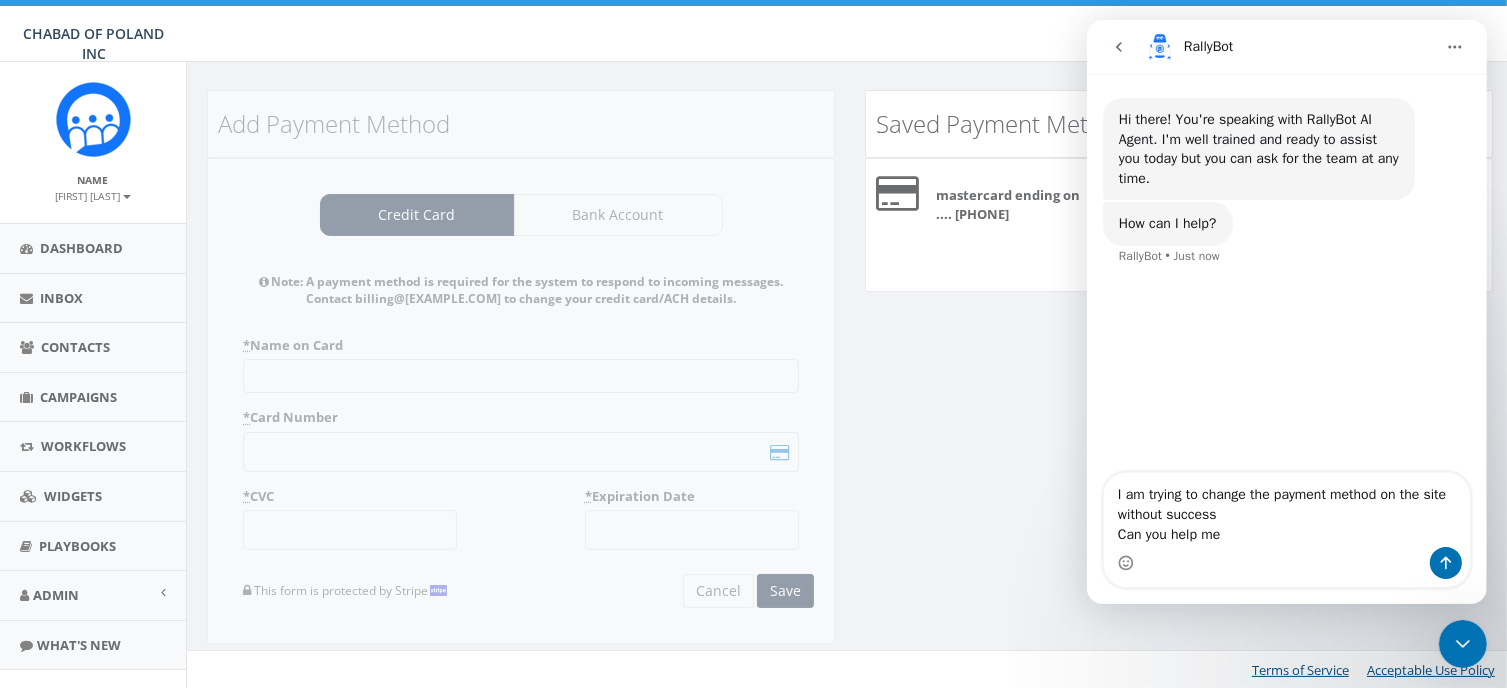 type 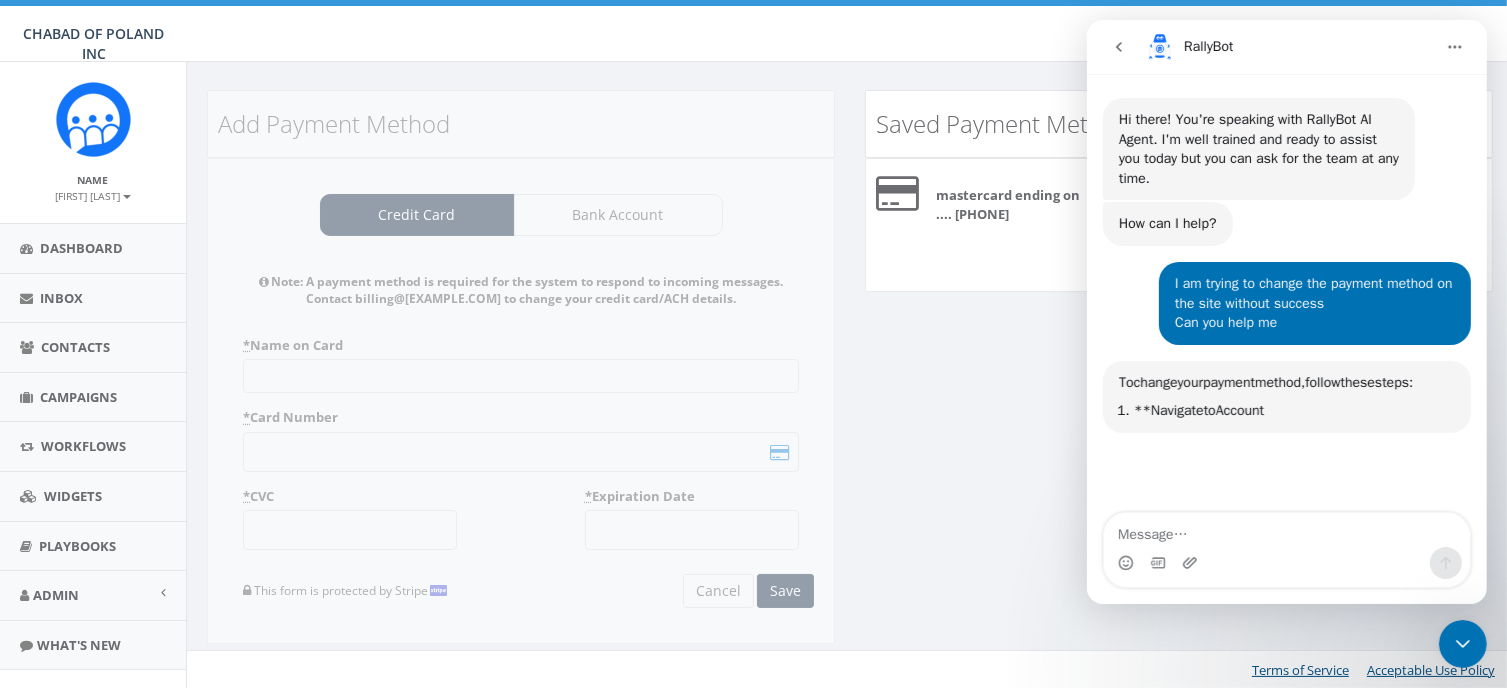 scroll, scrollTop: 3, scrollLeft: 0, axis: vertical 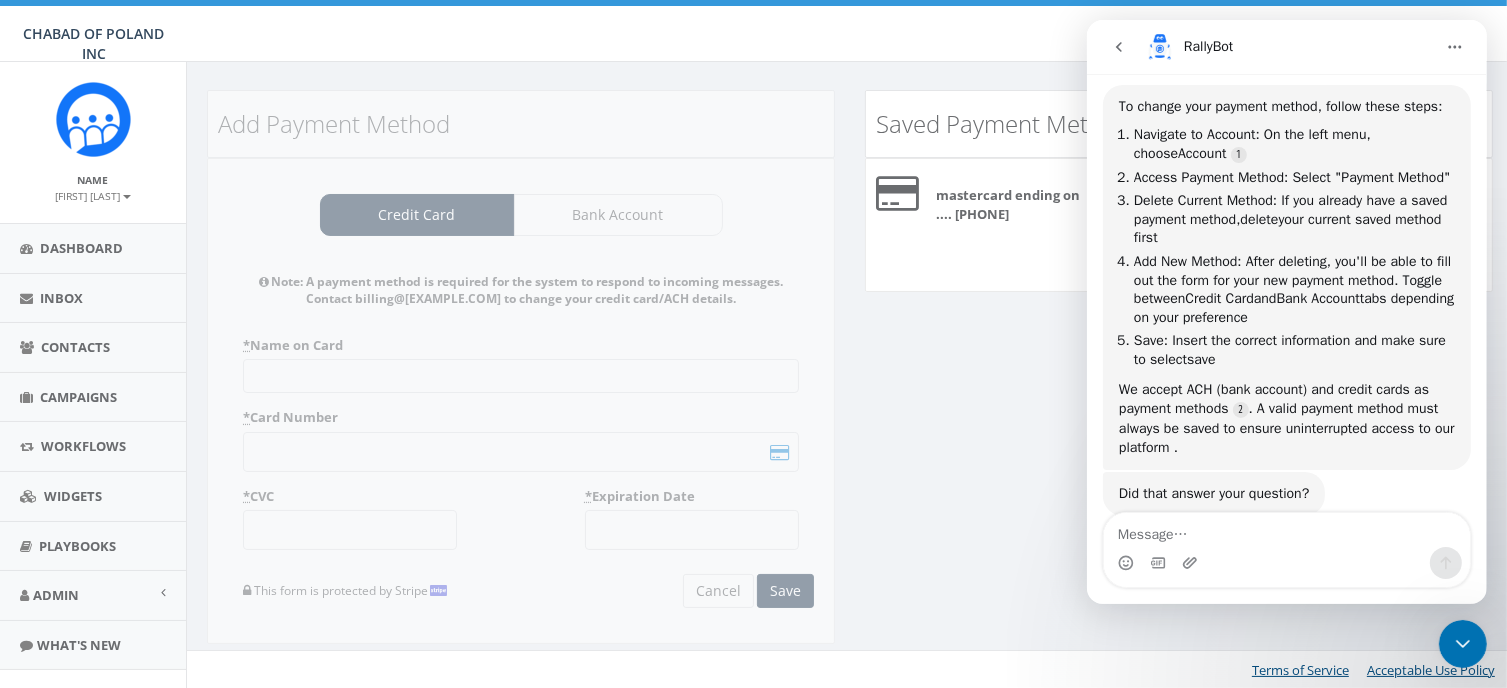 click on "Add Payment Method Credit Card Bank Account Note: A payment method is required for the system to respond to incoming messages. Contact billing@[REDACTED].com to change your credit card/ACH details. * Name on Card * Card Number * CVC * Expiration Date This form is protected by Stripe Cancel Save Note: A payment method is required for the system to respond to incoming messages. Contact billing@[REDACTED].com to change your credit card/ACH details. * Bank Name * Account Type Individual Company * Account Number Only numbers are allowed and must be at least 12 digits long. * Routing Number Only numbers are allowed and must be 9 digits long. This form is protected by Stripe Cancel Save" at bounding box center (521, 380) 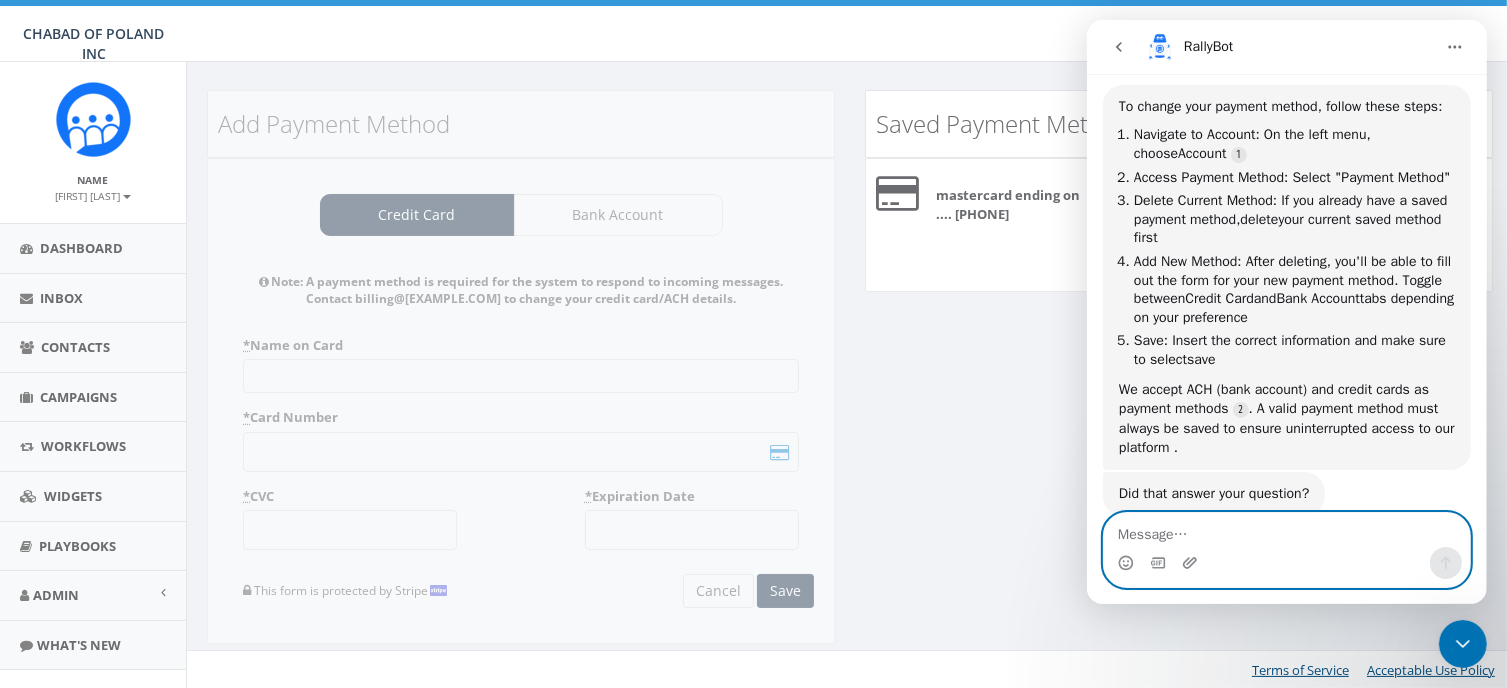 click at bounding box center (1286, 530) 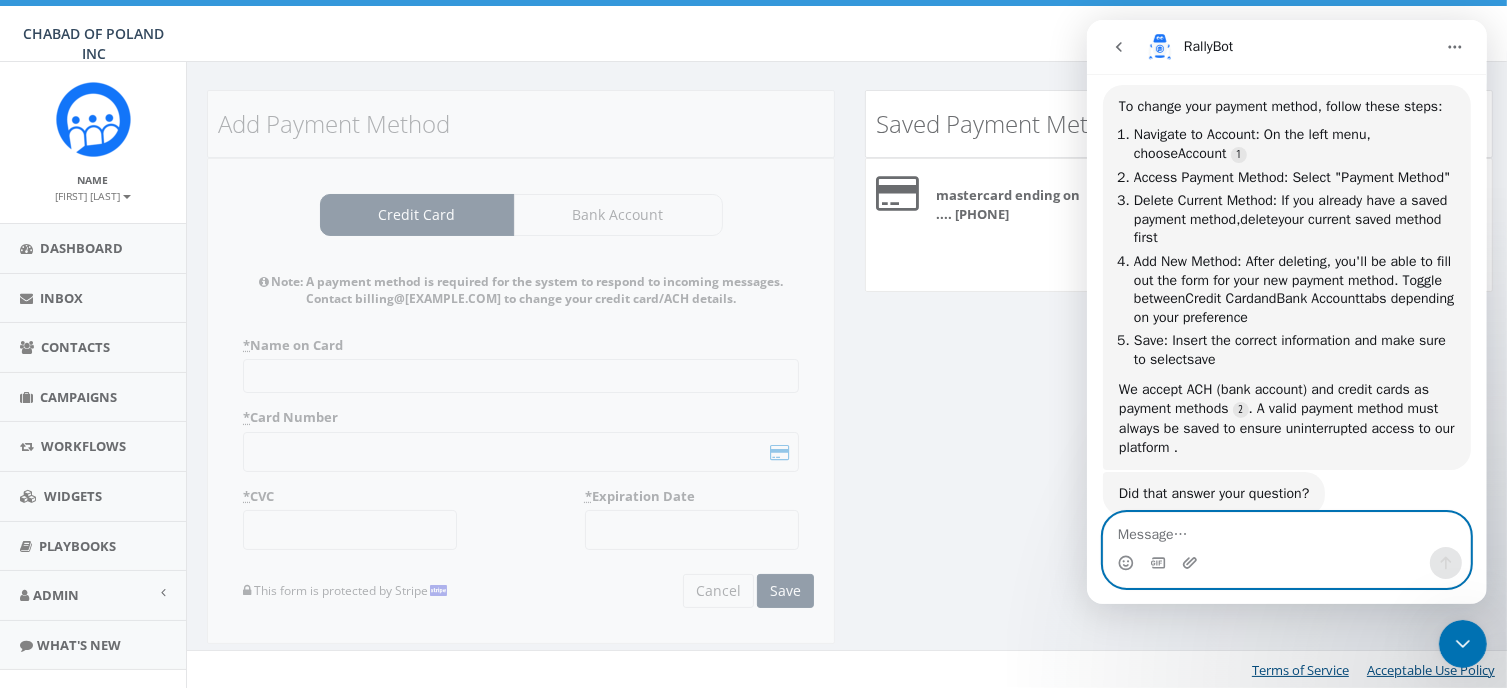 paste on "I'm already there on the page
But the functions don't respond to me
Can't type there" 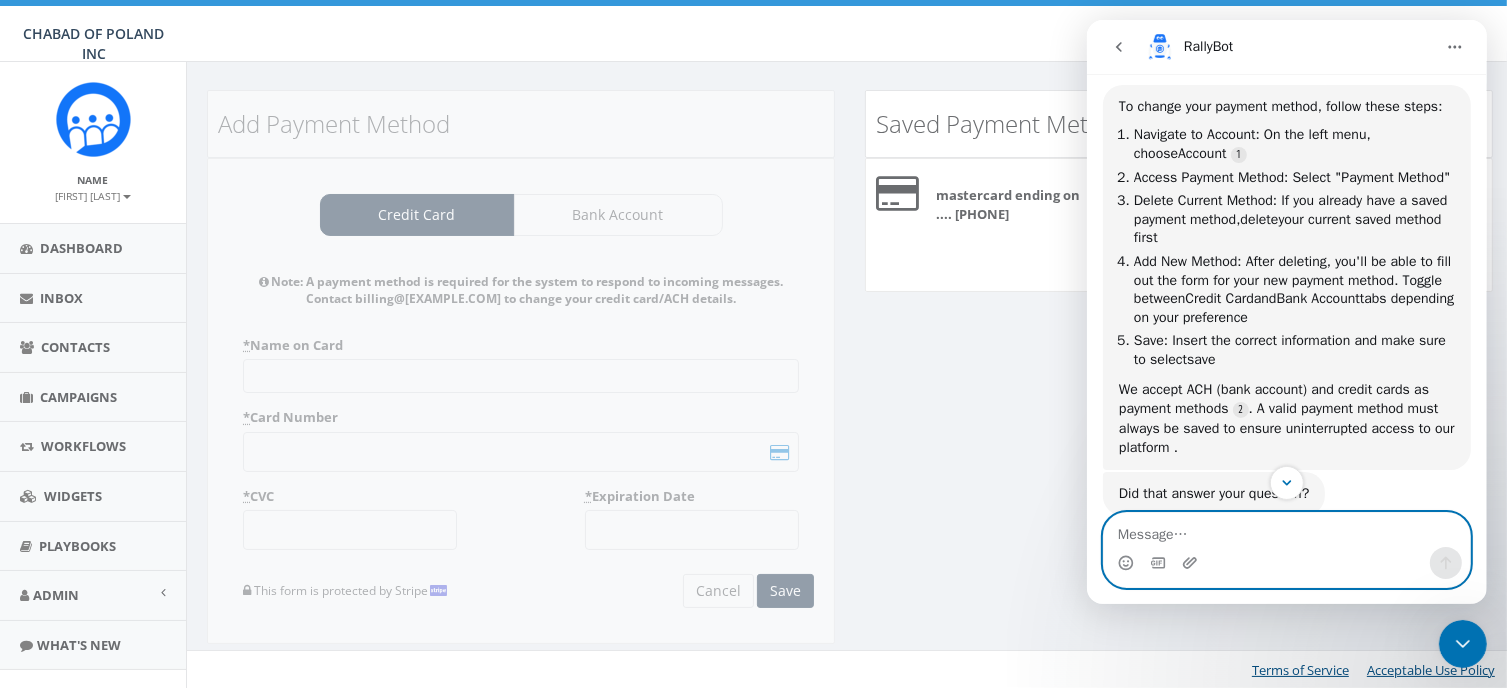 scroll, scrollTop: 273, scrollLeft: 0, axis: vertical 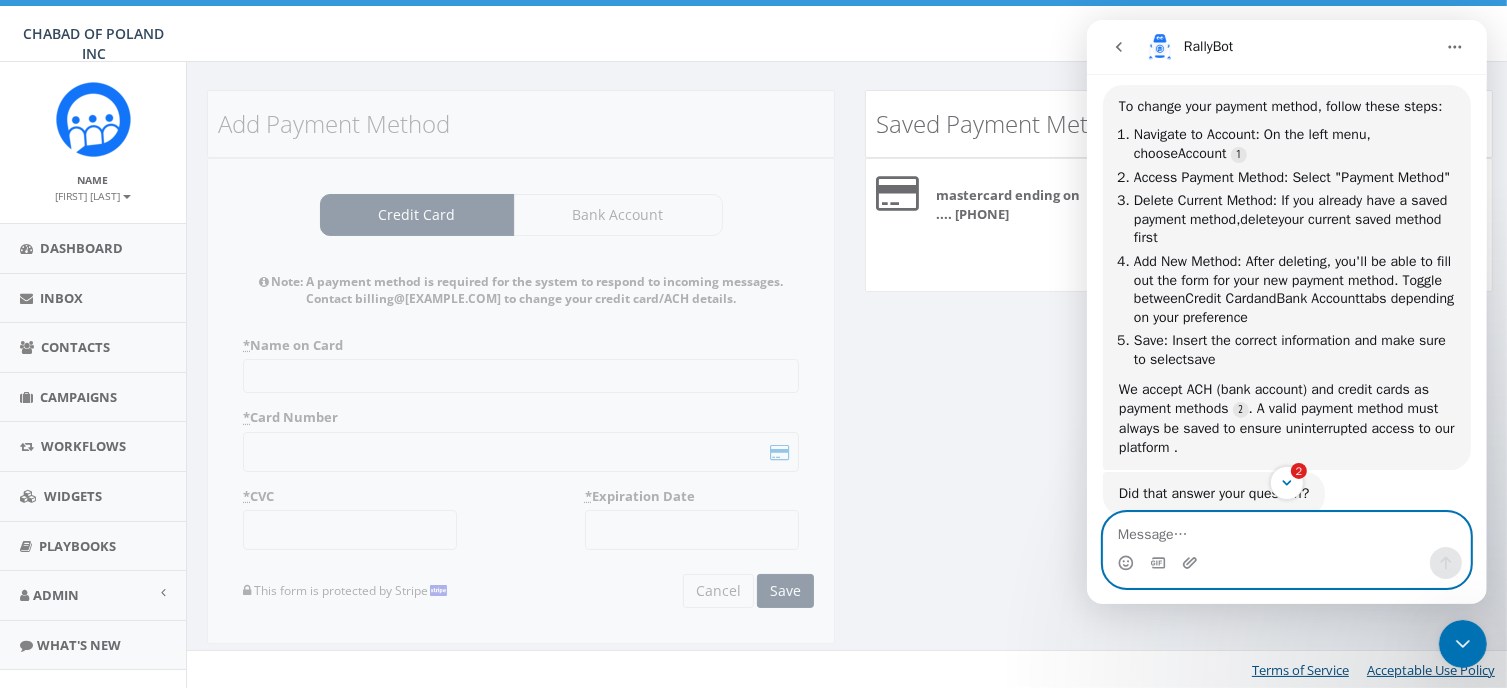 click at bounding box center [1286, 530] 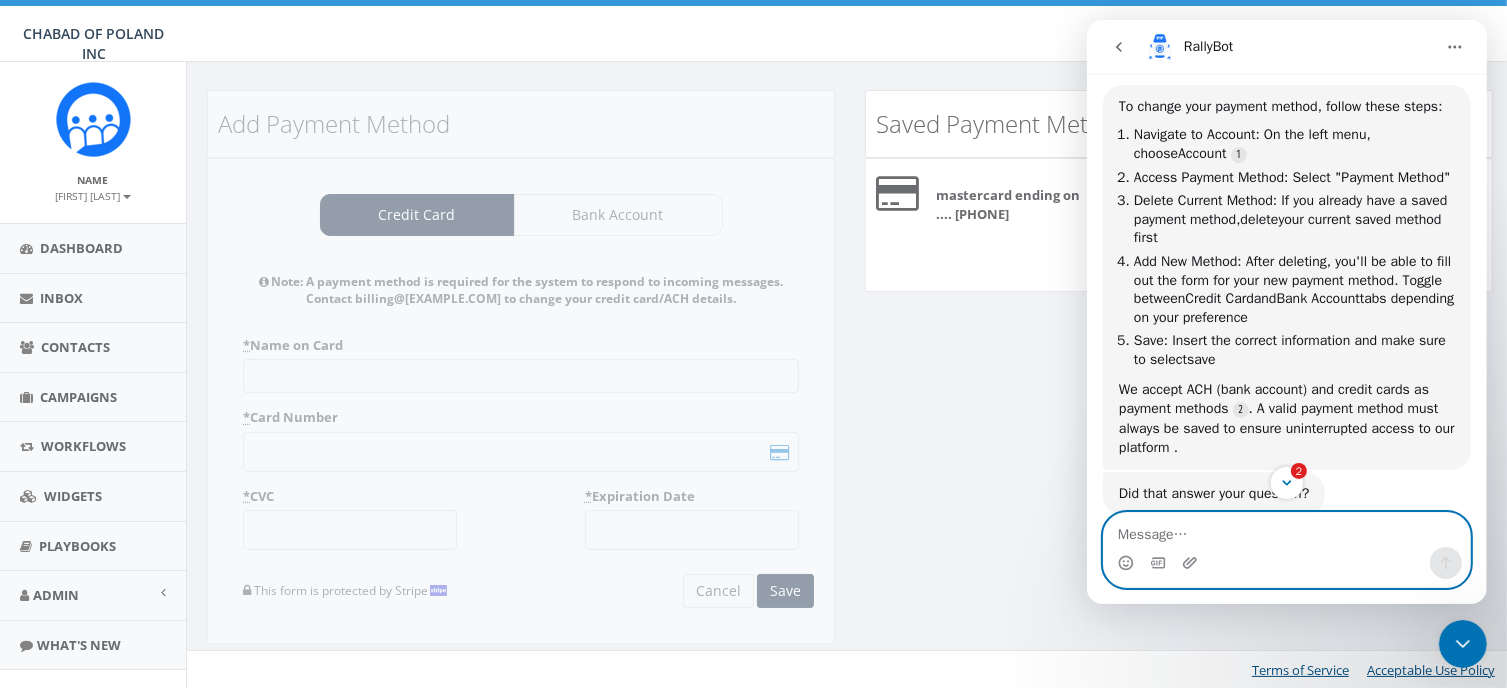paste on "Should I delete the existing payment method?
I didn't want to delete before I successfully changed the payment method" 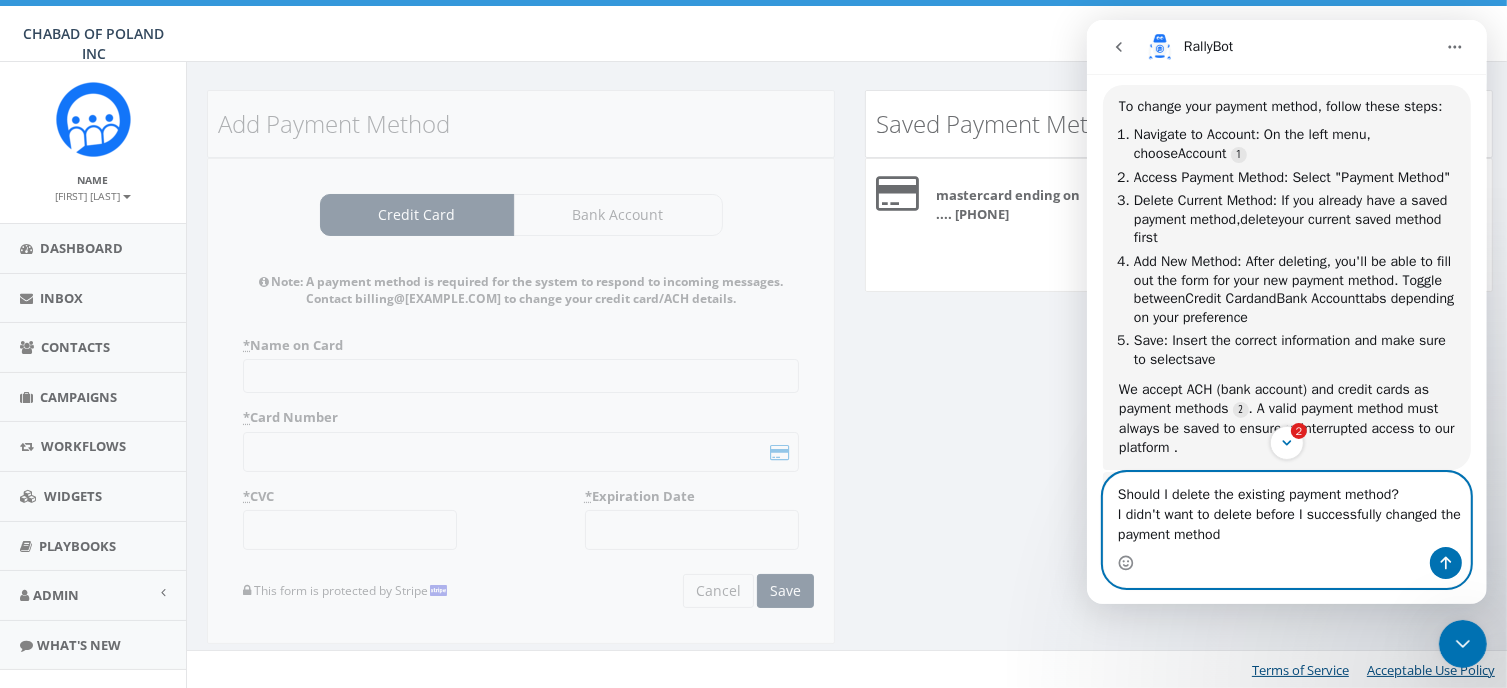 type on "Should I delete the existing payment method?
I didn't want to delete before I successfully changed the payment method" 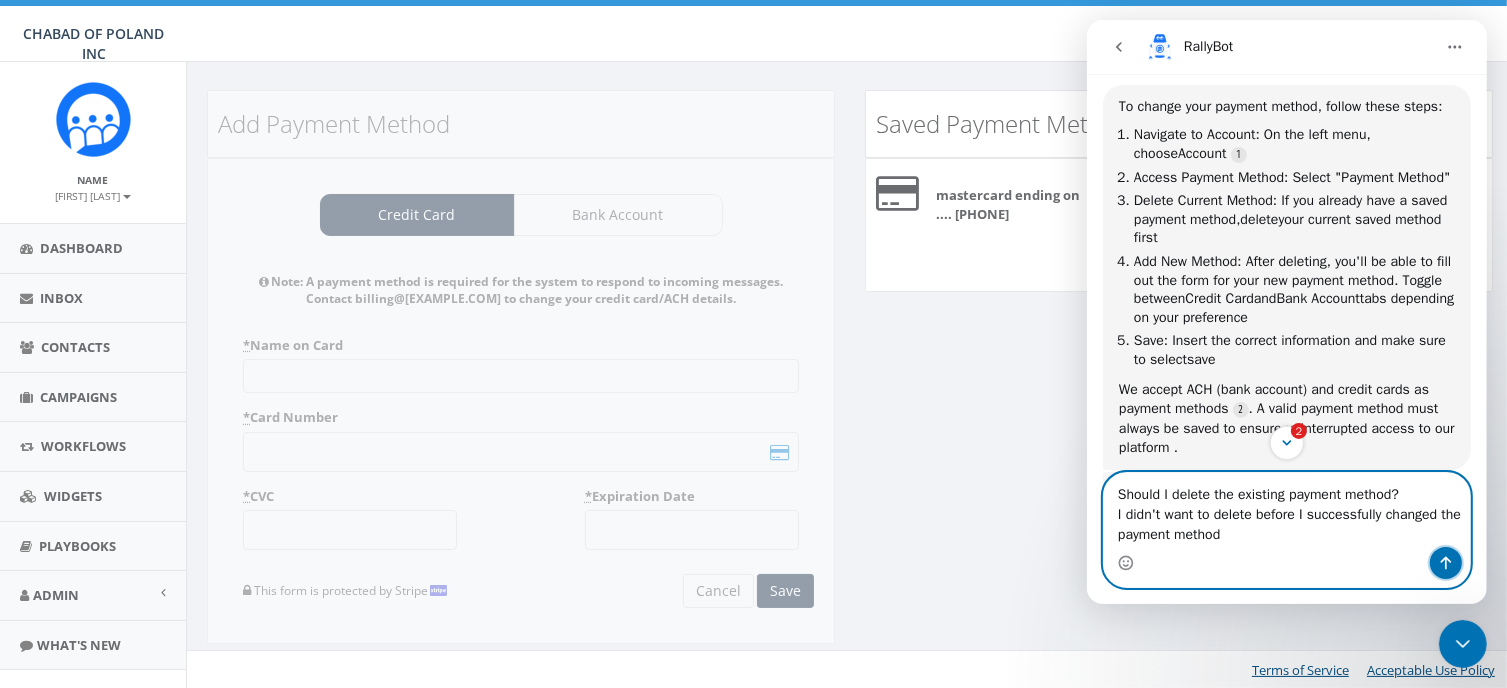 click at bounding box center (1445, 563) 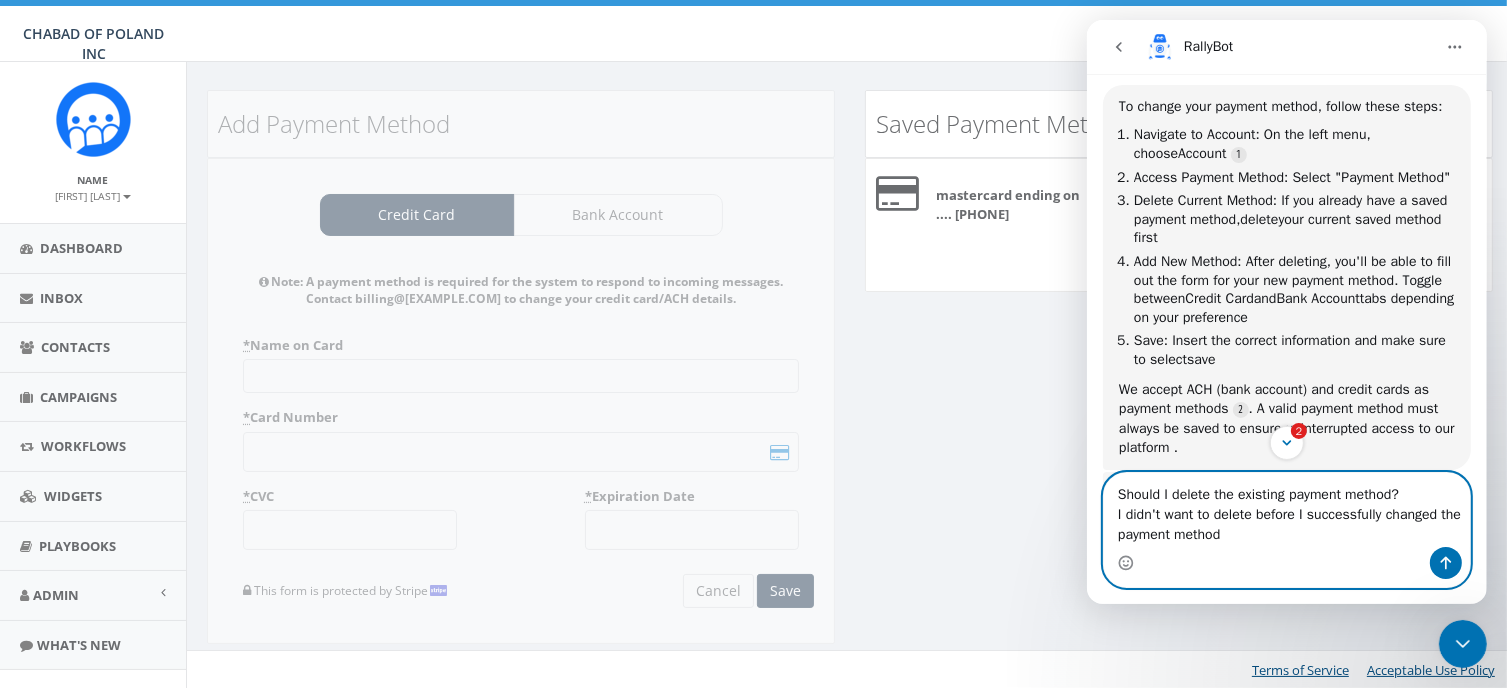 type 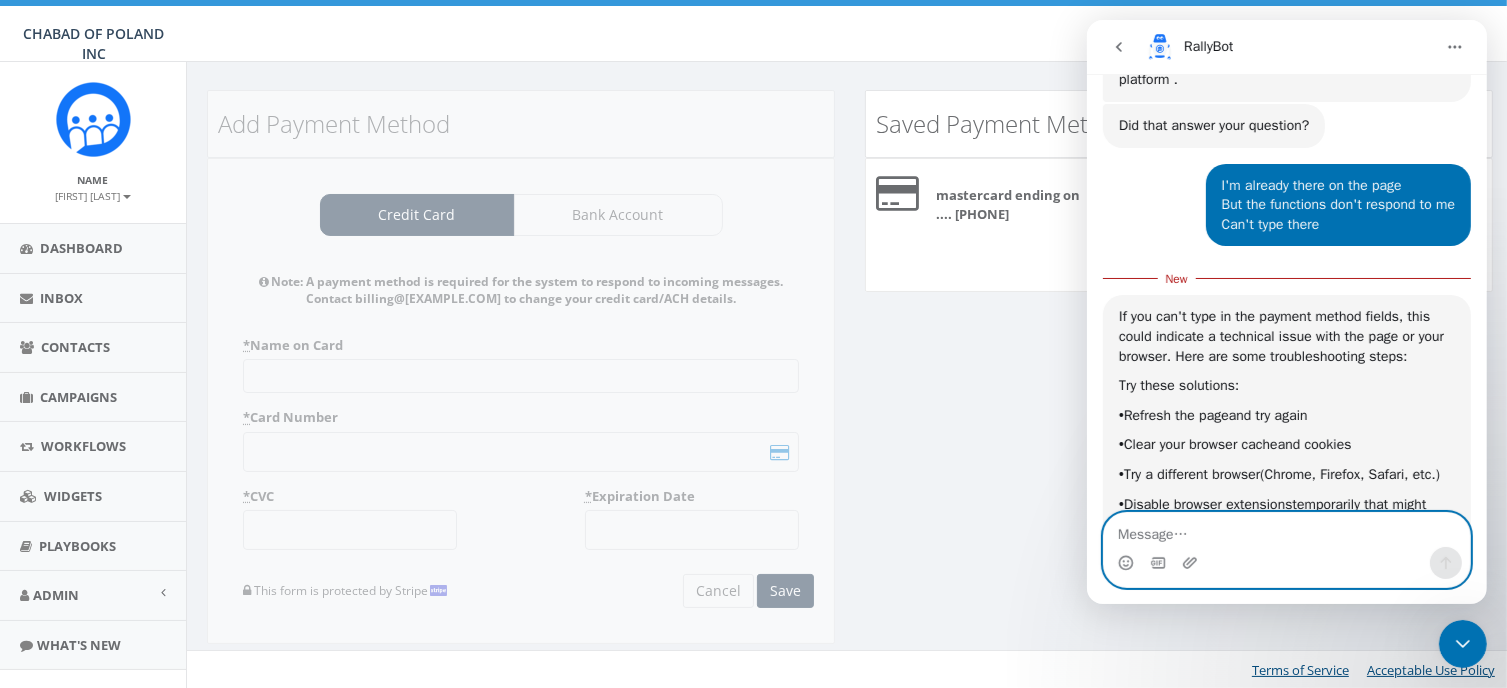 scroll, scrollTop: 712, scrollLeft: 0, axis: vertical 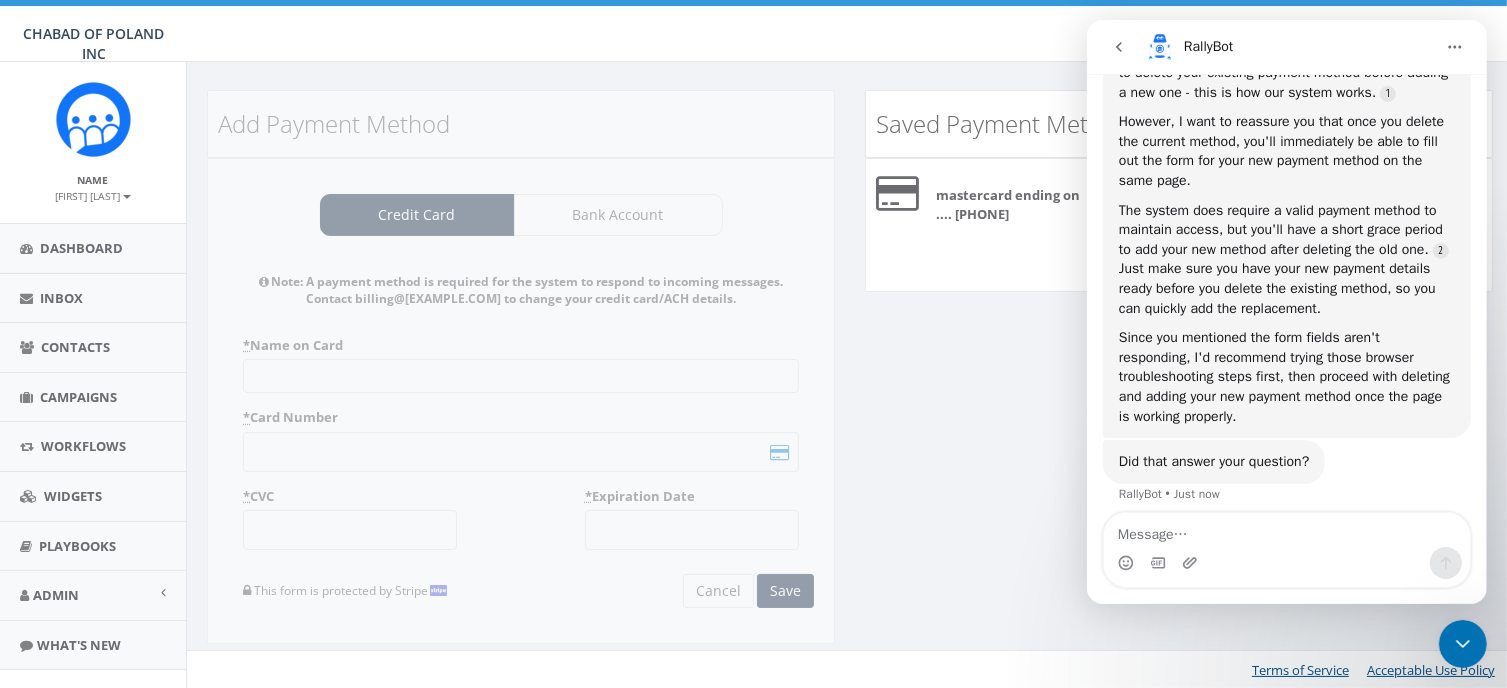 click on "Add Payment Method Credit Card Bank Account Note: A payment method is required for the system to respond to incoming messages. Contact billing@[REDACTED].com to change your credit card/ACH details. * Name on Card * Card Number * CVC * Expiration Date This form is protected by Stripe Cancel Save Note: A payment method is required for the system to respond to incoming messages. Contact billing@[REDACTED].com to change your credit card/ACH details. * Bank Name * Account Type Individual Company * Account Number Only numbers are allowed and must be at least 12 digits long. * Routing Number Only numbers are allowed and must be 9 digits long. This form is protected by Stripe Cancel Save" at bounding box center (521, 380) 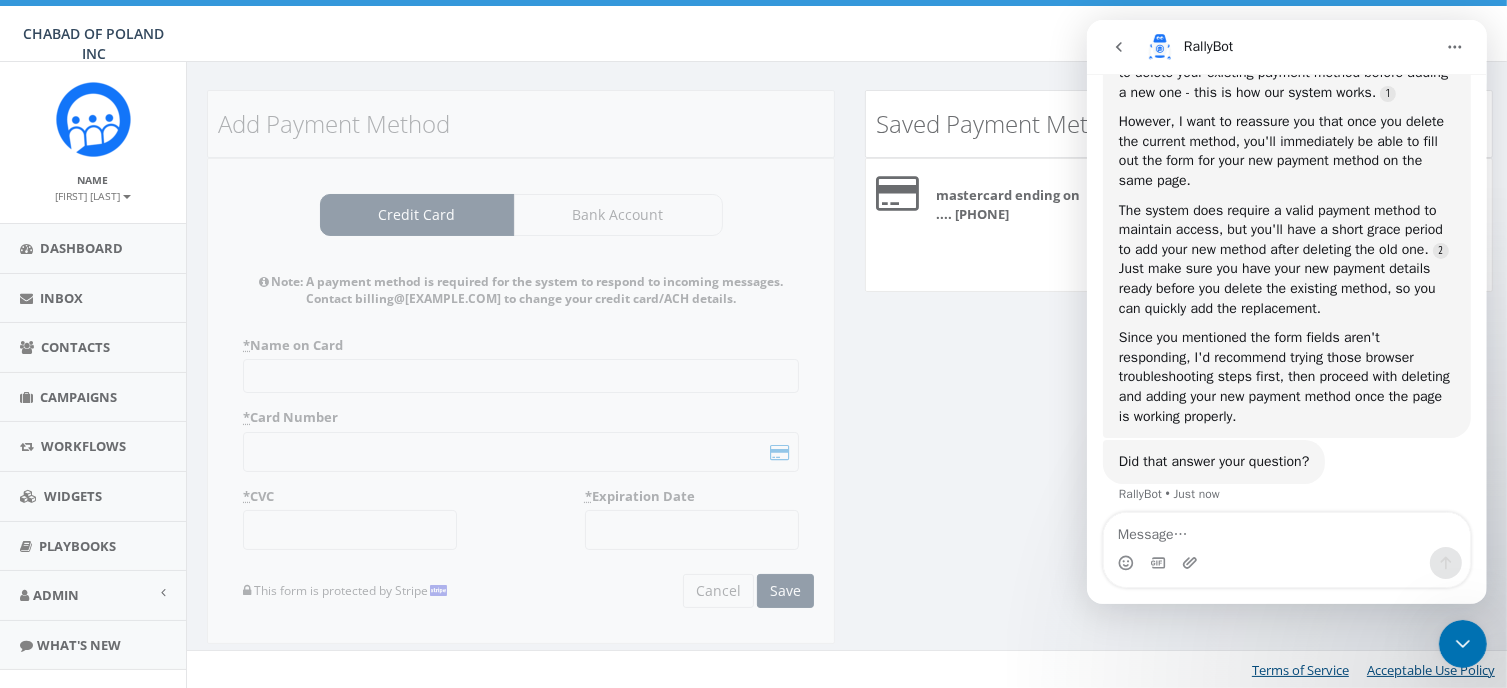 click 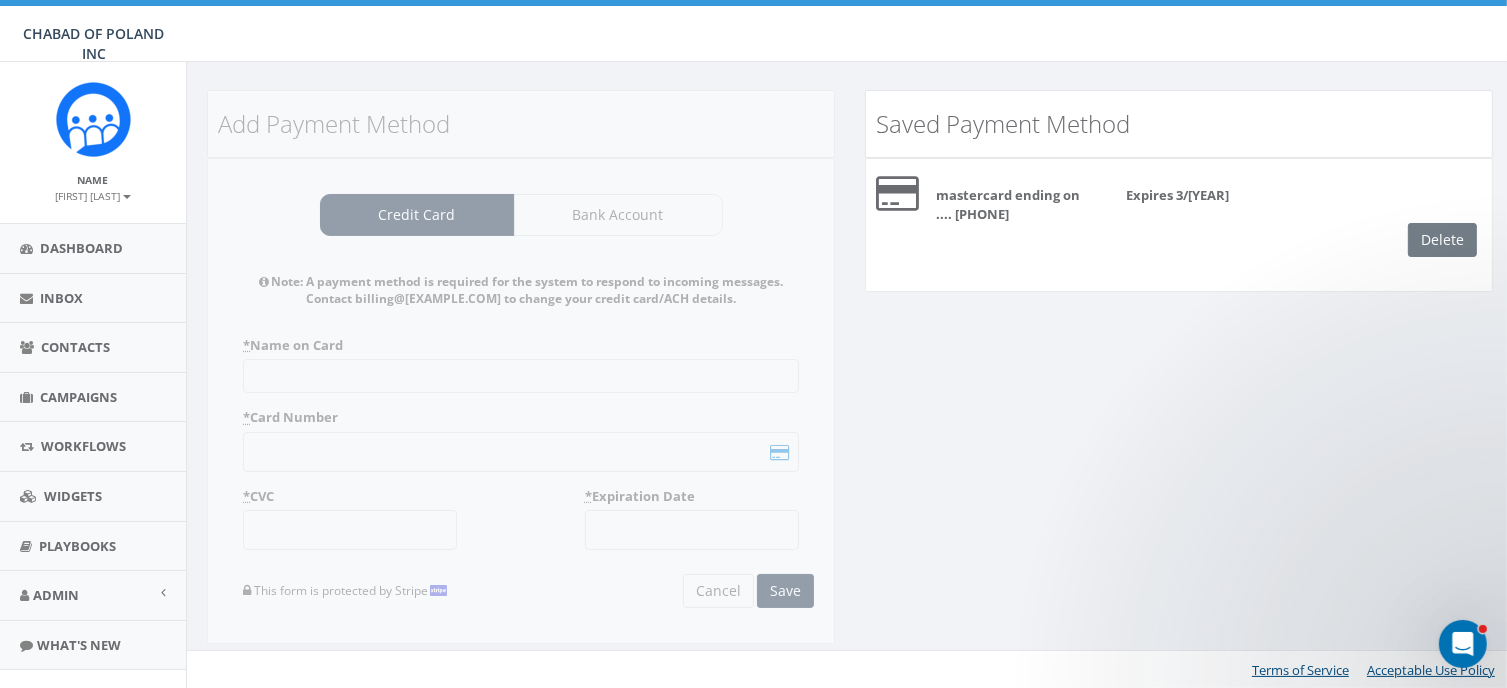 scroll, scrollTop: 0, scrollLeft: 0, axis: both 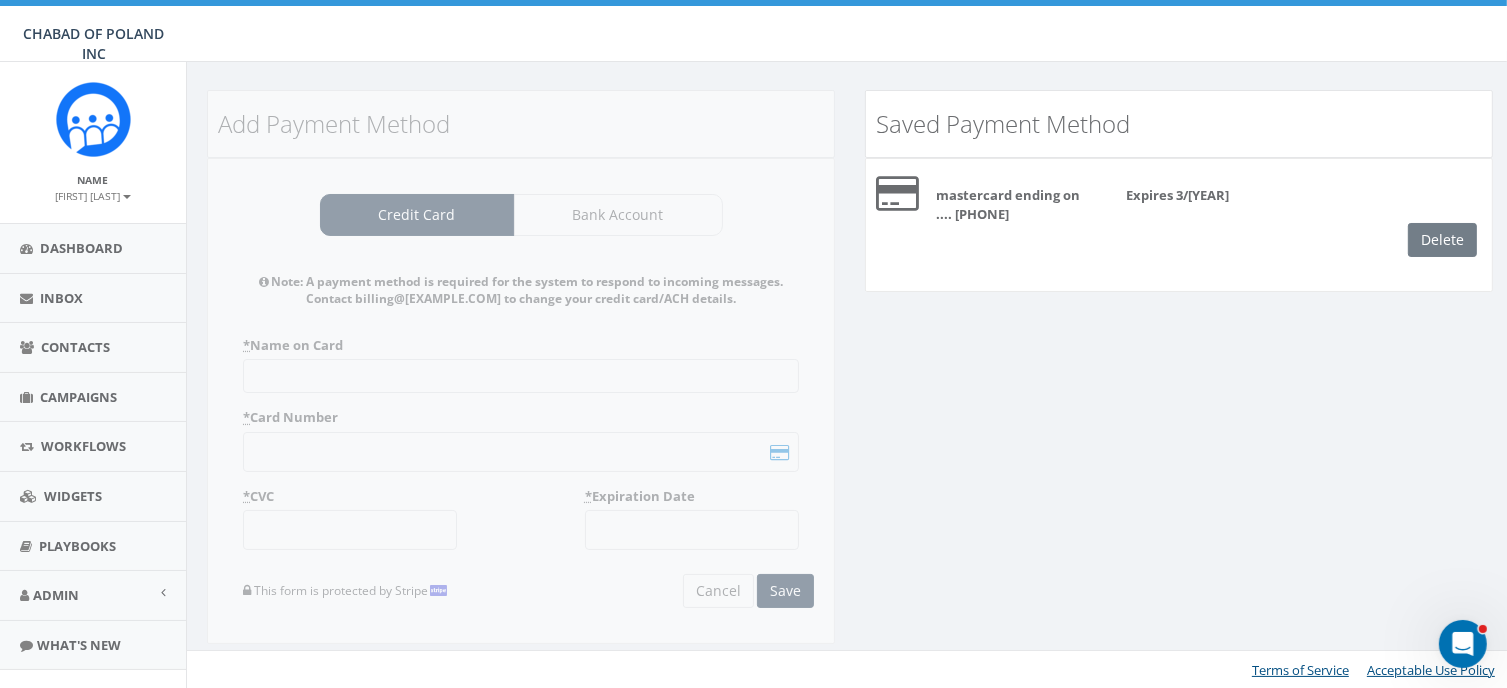 click on "Delete" at bounding box center [1450, 240] 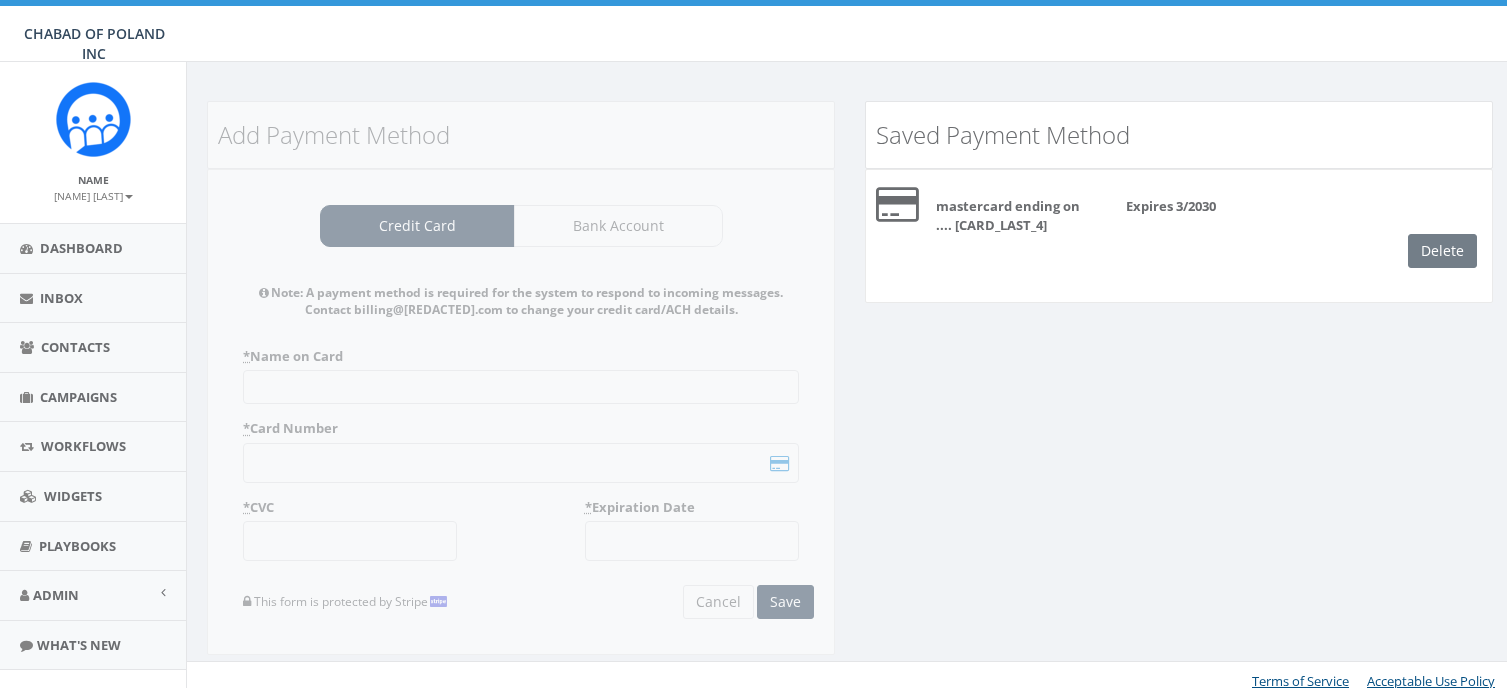 scroll, scrollTop: 11, scrollLeft: 0, axis: vertical 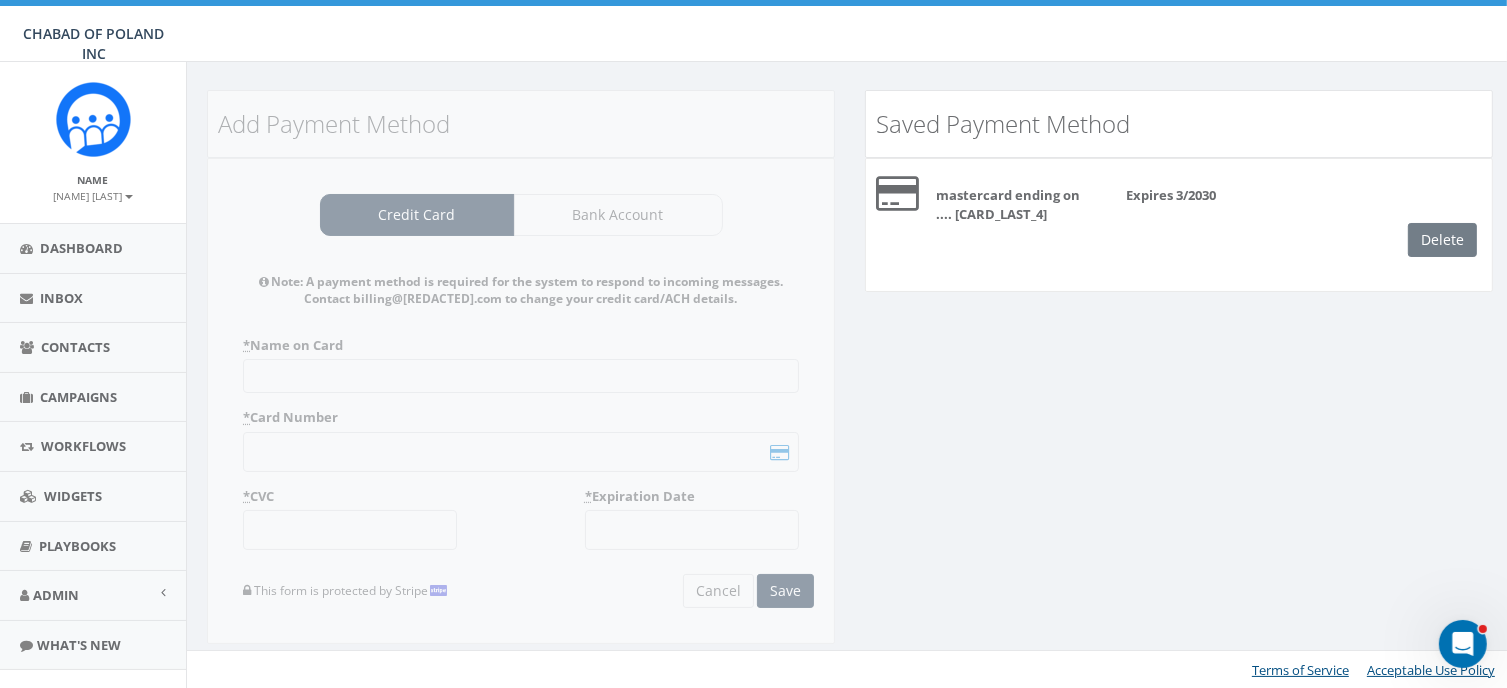 click on "Delete" at bounding box center (1450, 240) 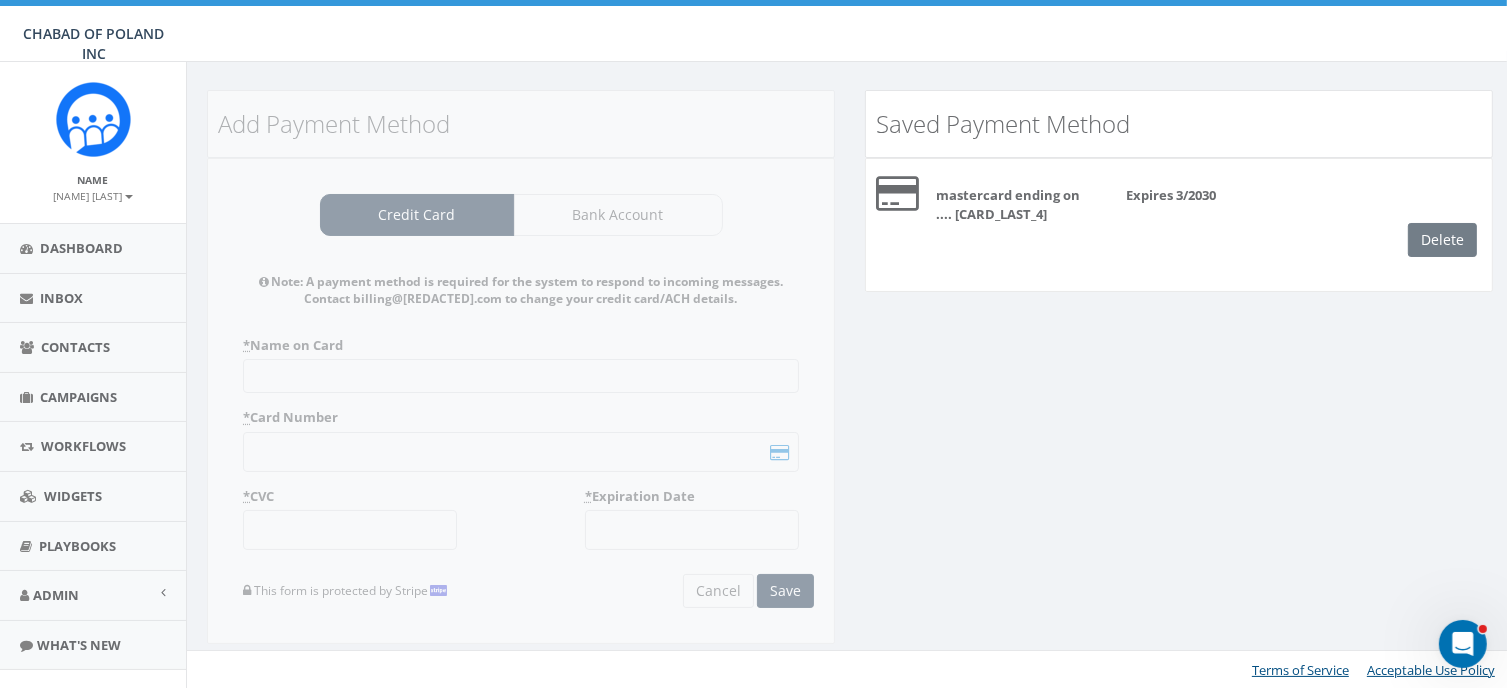 click on "Delete" at bounding box center (1450, 240) 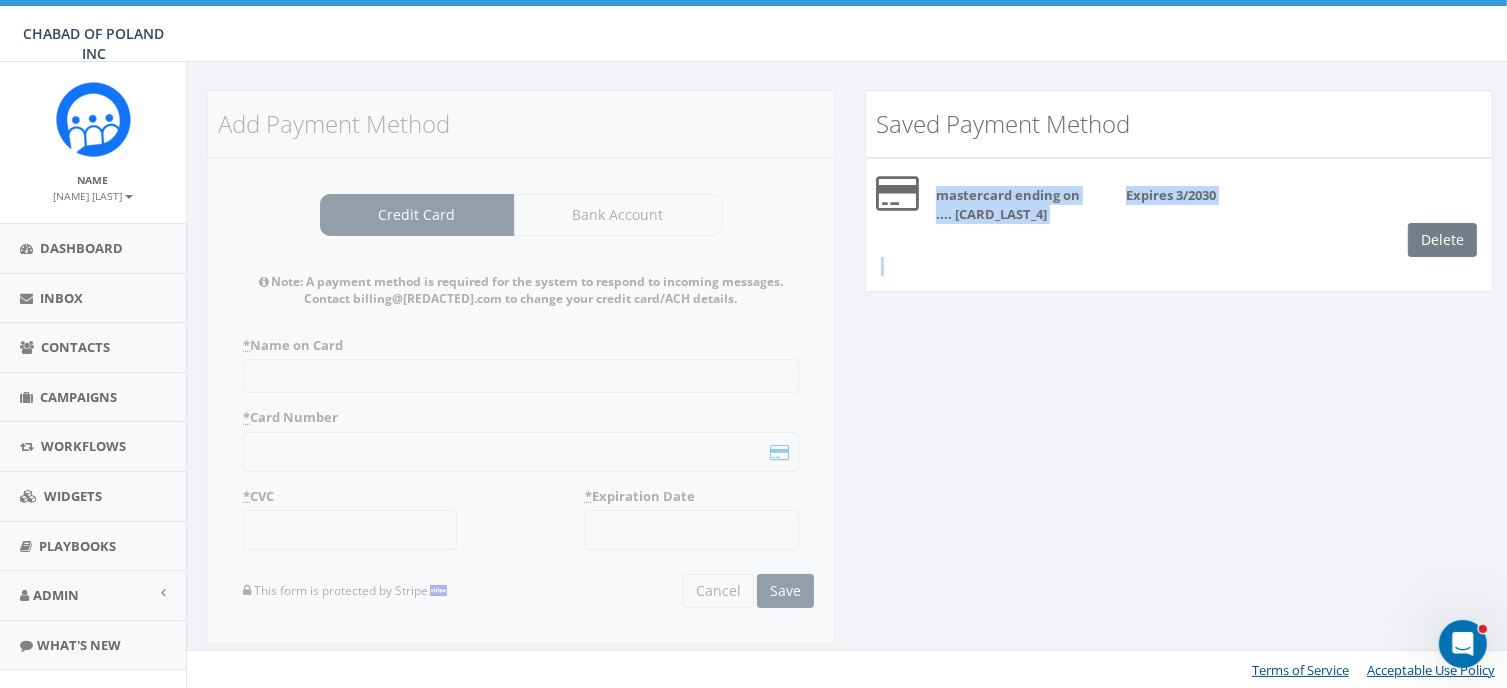 click on "Delete" at bounding box center (1450, 240) 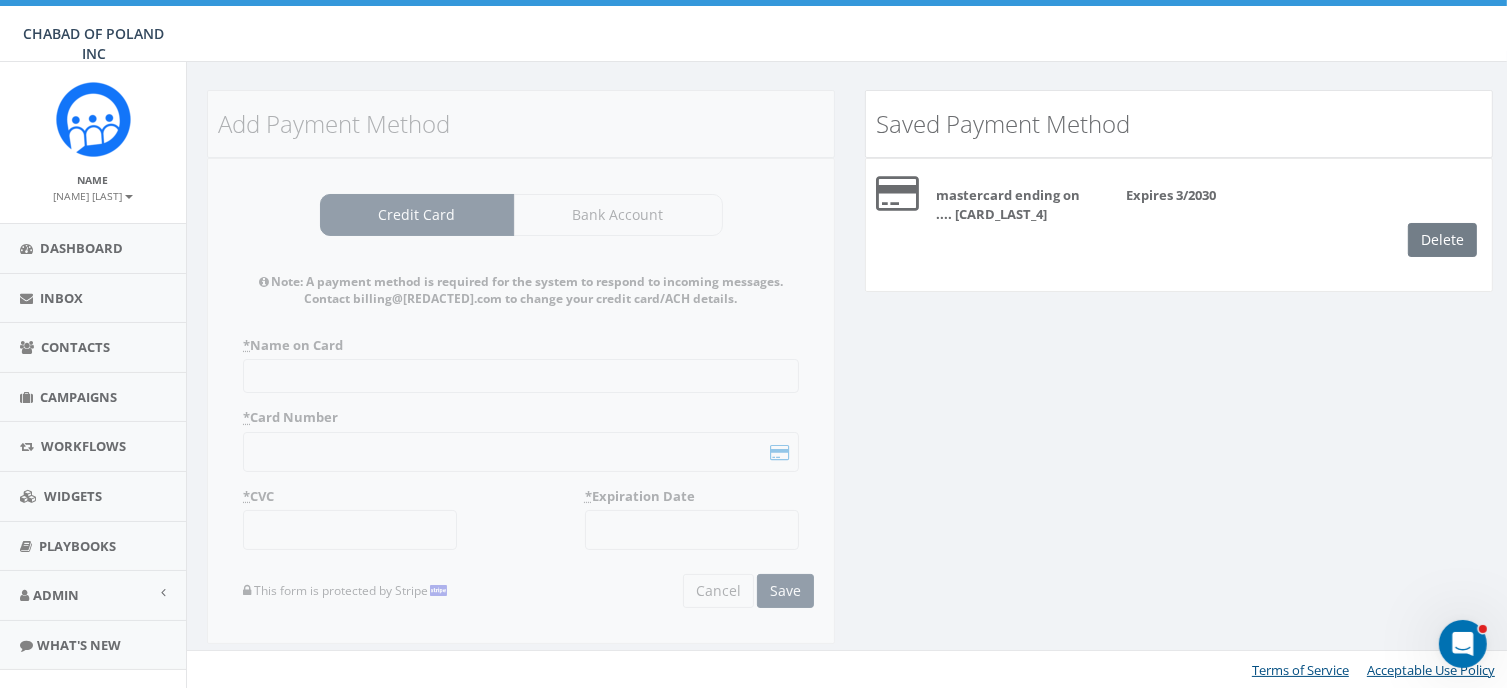 click on "Delete" at bounding box center (1450, 240) 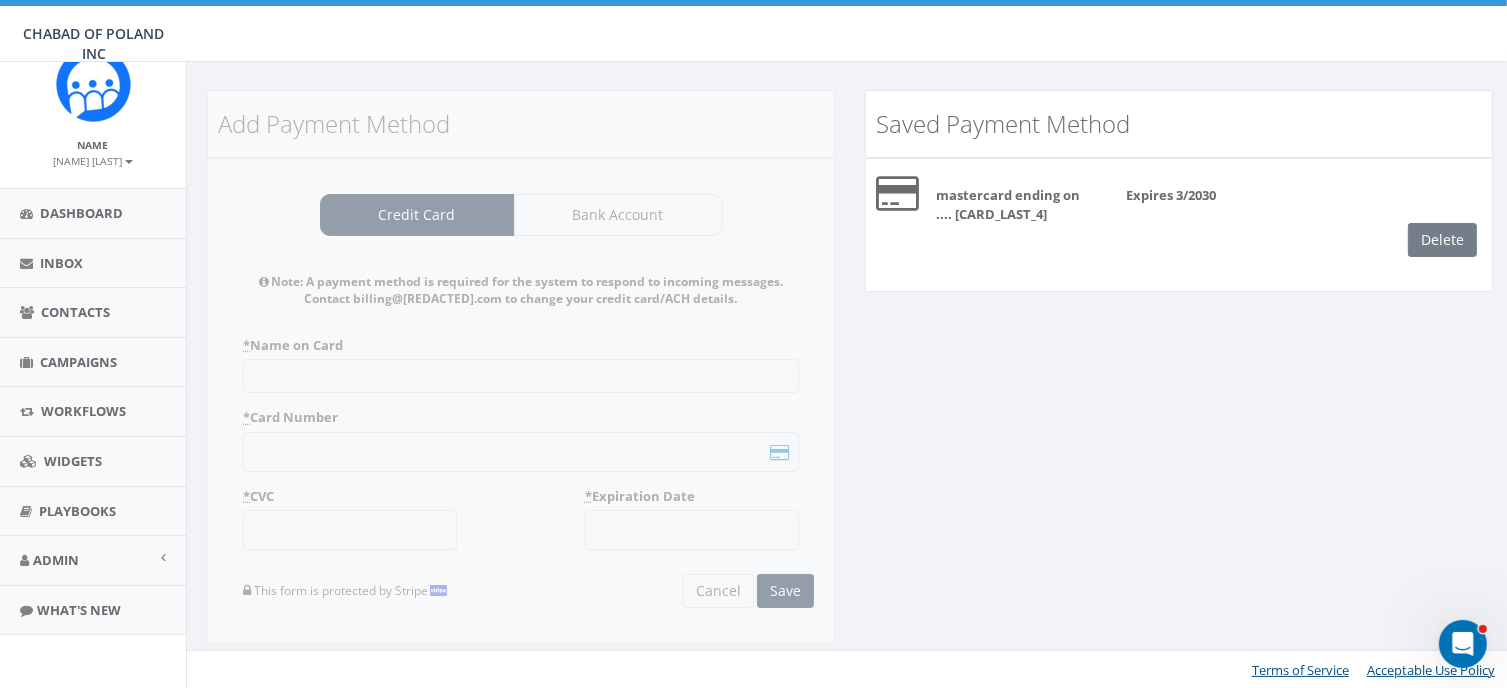 scroll, scrollTop: 0, scrollLeft: 0, axis: both 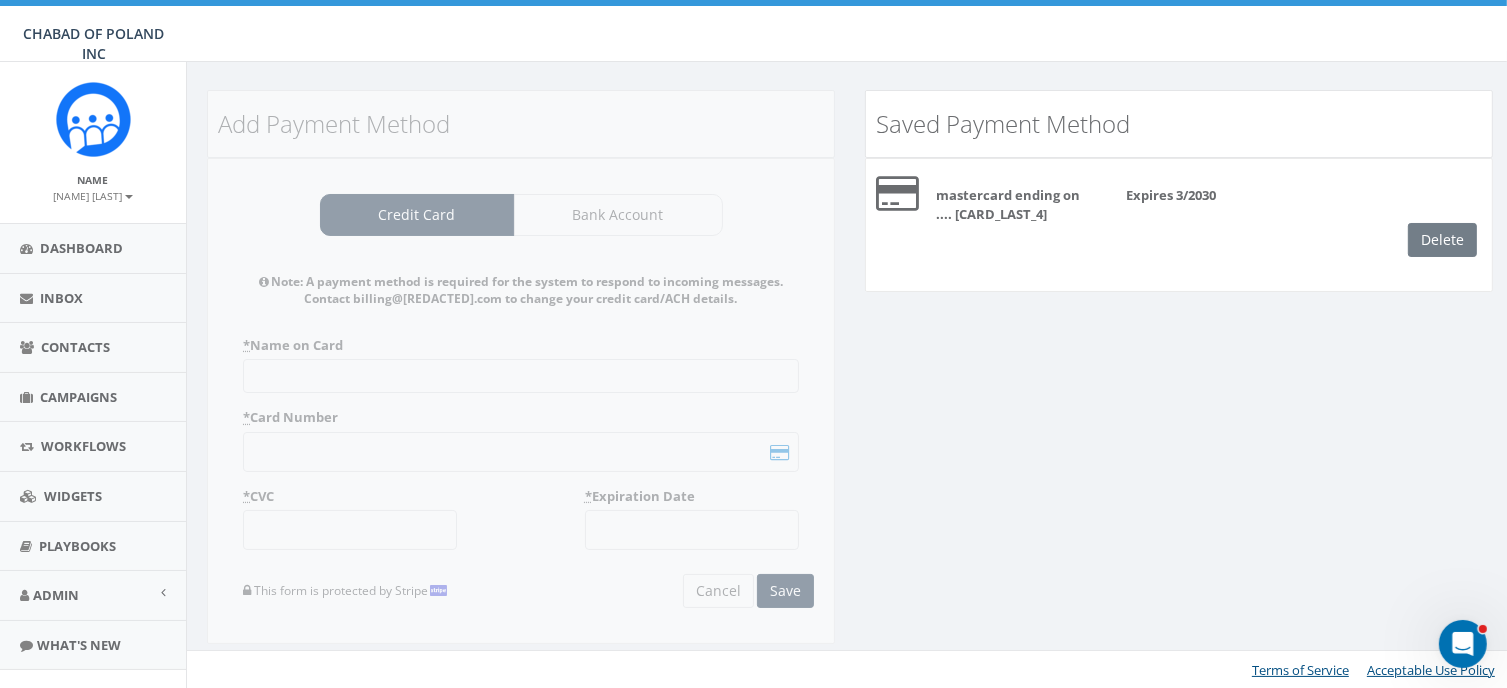 click on "Add Payment Method Credit Card Bank Account Note: A payment method is required for the system to respond to incoming messages. Contact billing@[REDACTED].com to change your credit card/ACH details. * Name on Card * Card Number * CVC * Expiration Date This form is protected by Stripe Cancel Save Note: A payment method is required for the system to respond to incoming messages. Contact billing@[REDACTED].com to change your credit card/ACH details. * Bank Name * Account Type Individual Company * Account Number Only numbers are allowed and must be at least 12 digits long. * Routing Number Only numbers are allowed and must be 9 digits long. This form is protected by Stripe Cancel Save" at bounding box center [521, 380] 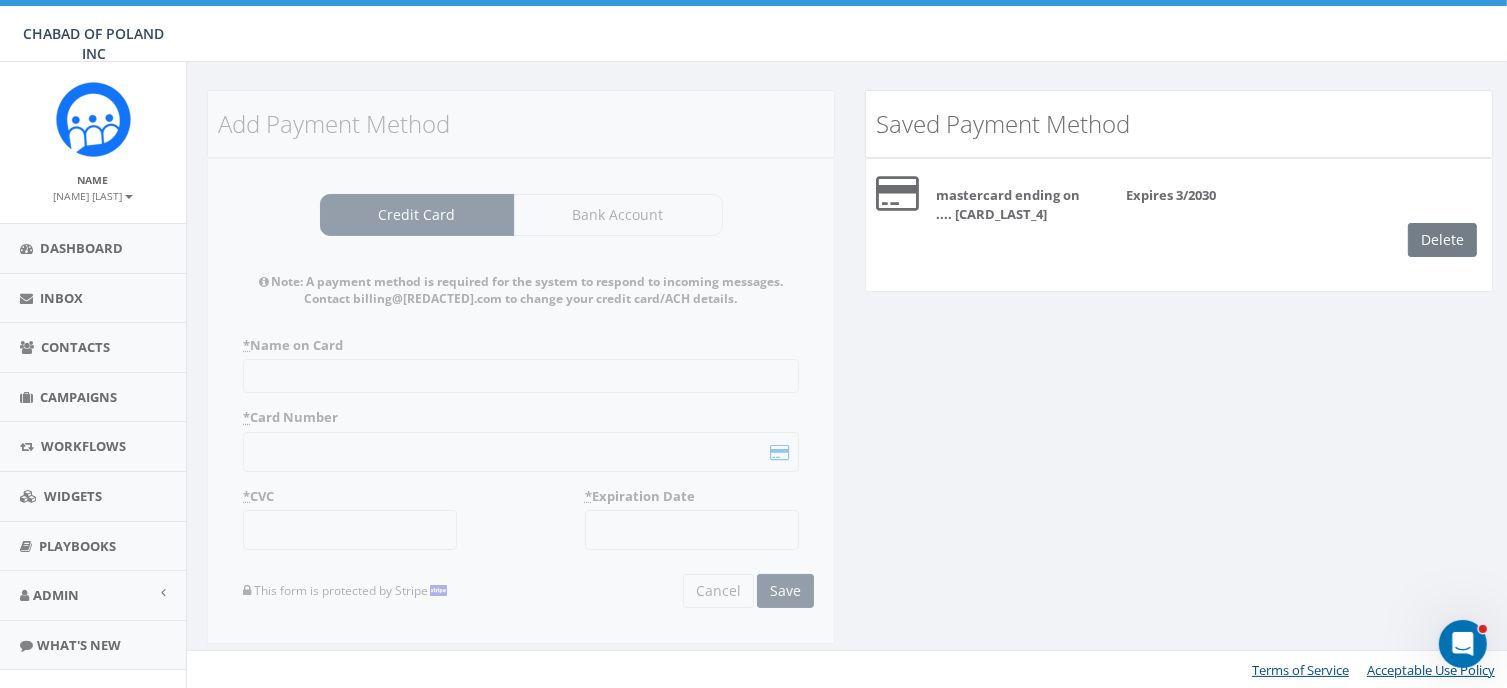 click on "Delete" at bounding box center (1450, 240) 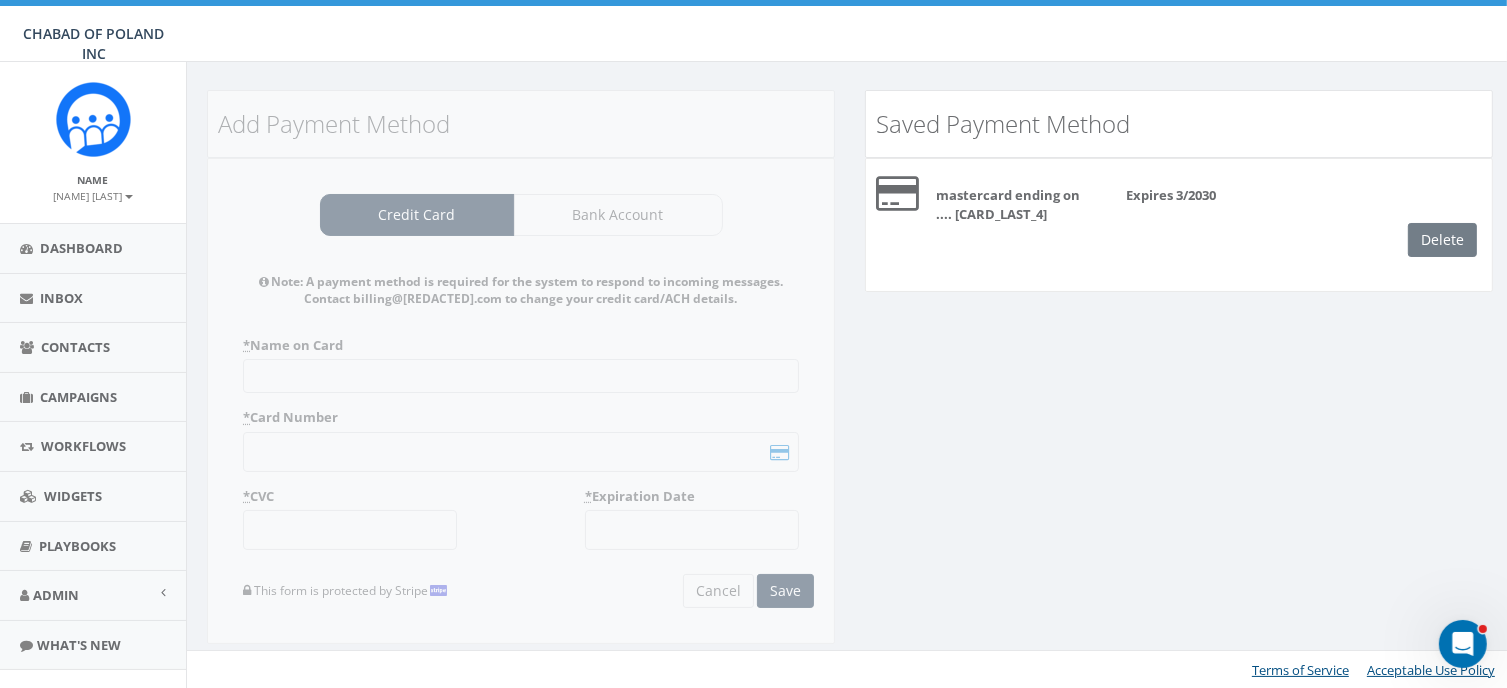 click 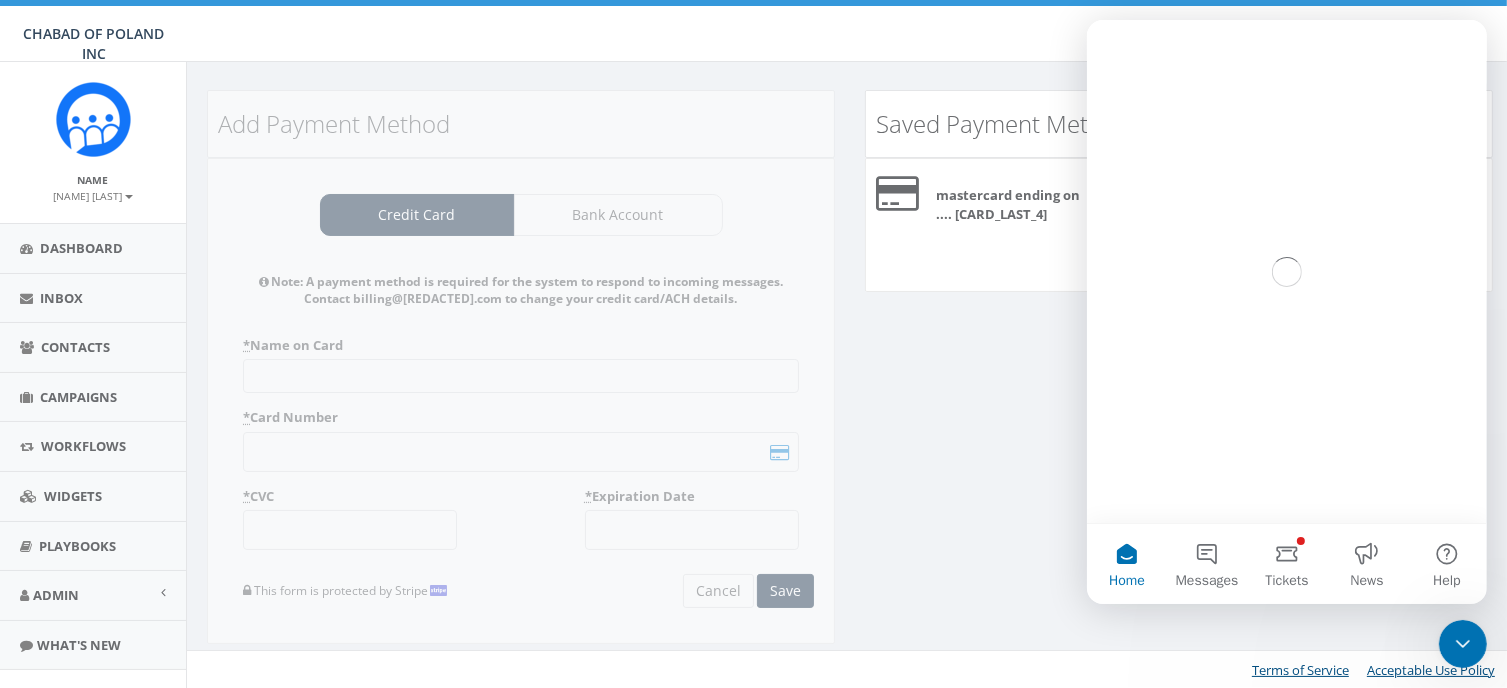scroll, scrollTop: 0, scrollLeft: 0, axis: both 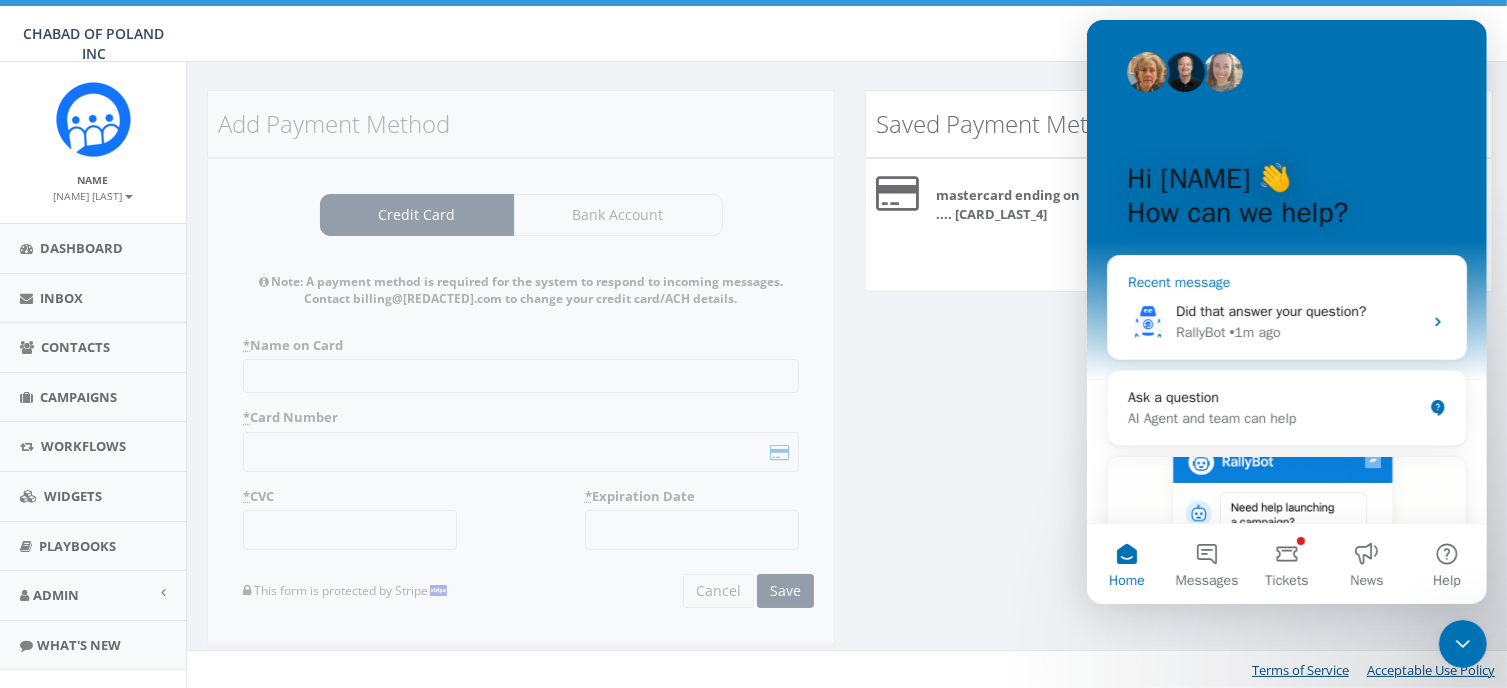 click on "Did that answer your question?" at bounding box center [1270, 311] 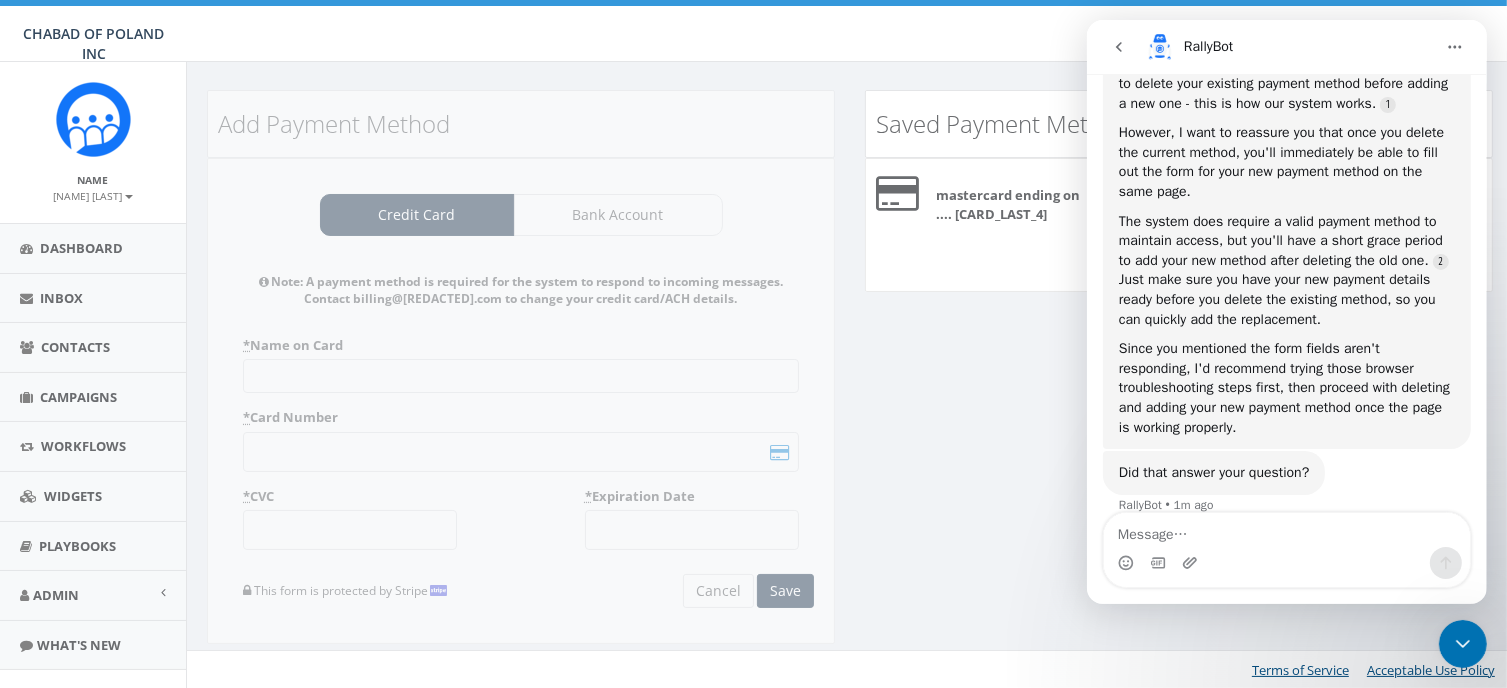 scroll, scrollTop: 1621, scrollLeft: 0, axis: vertical 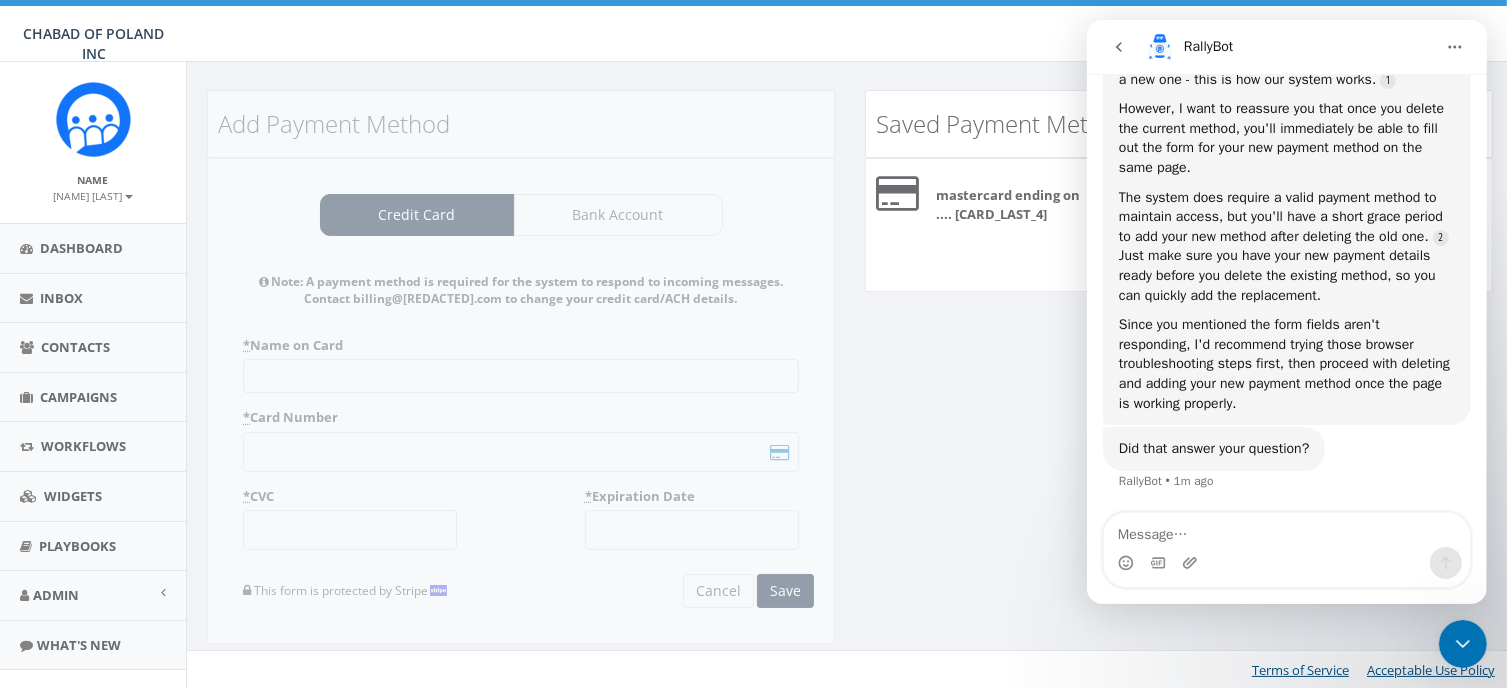 click at bounding box center (1286, 530) 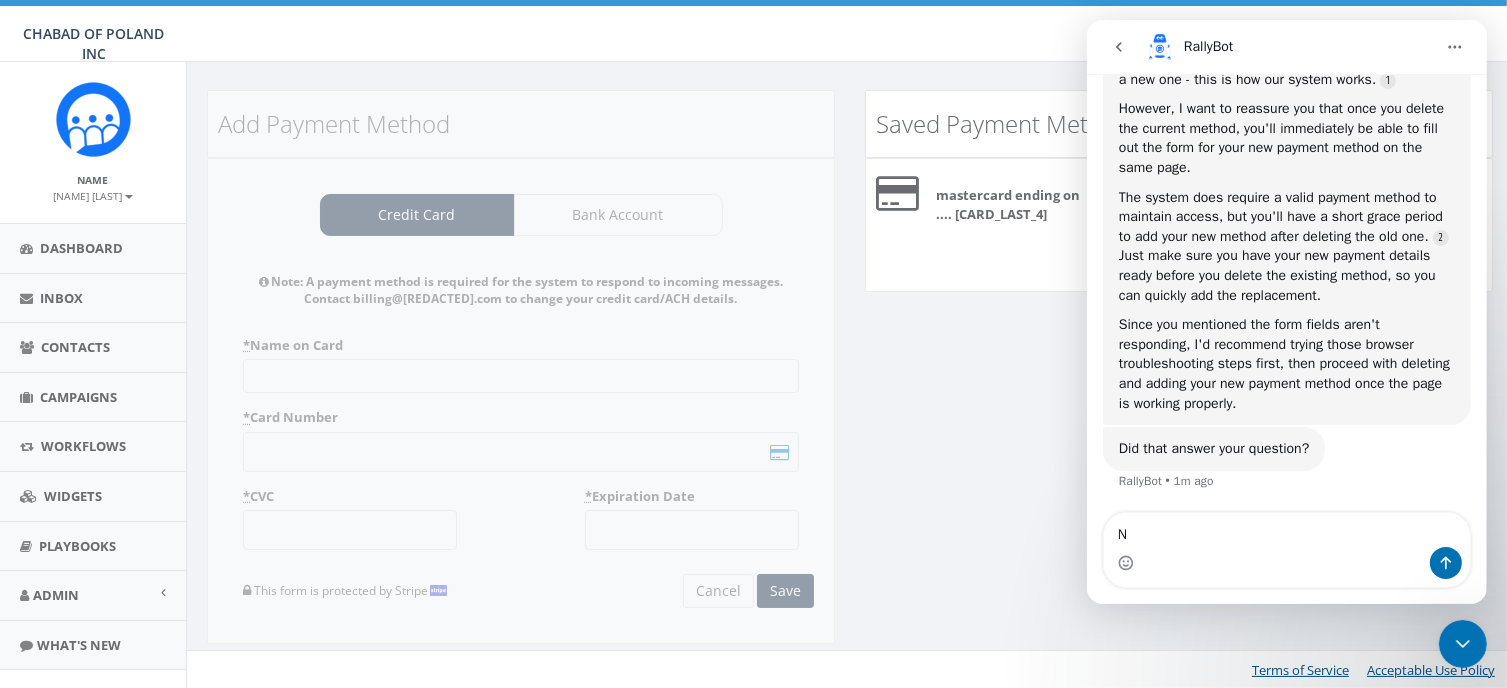 type on "NO" 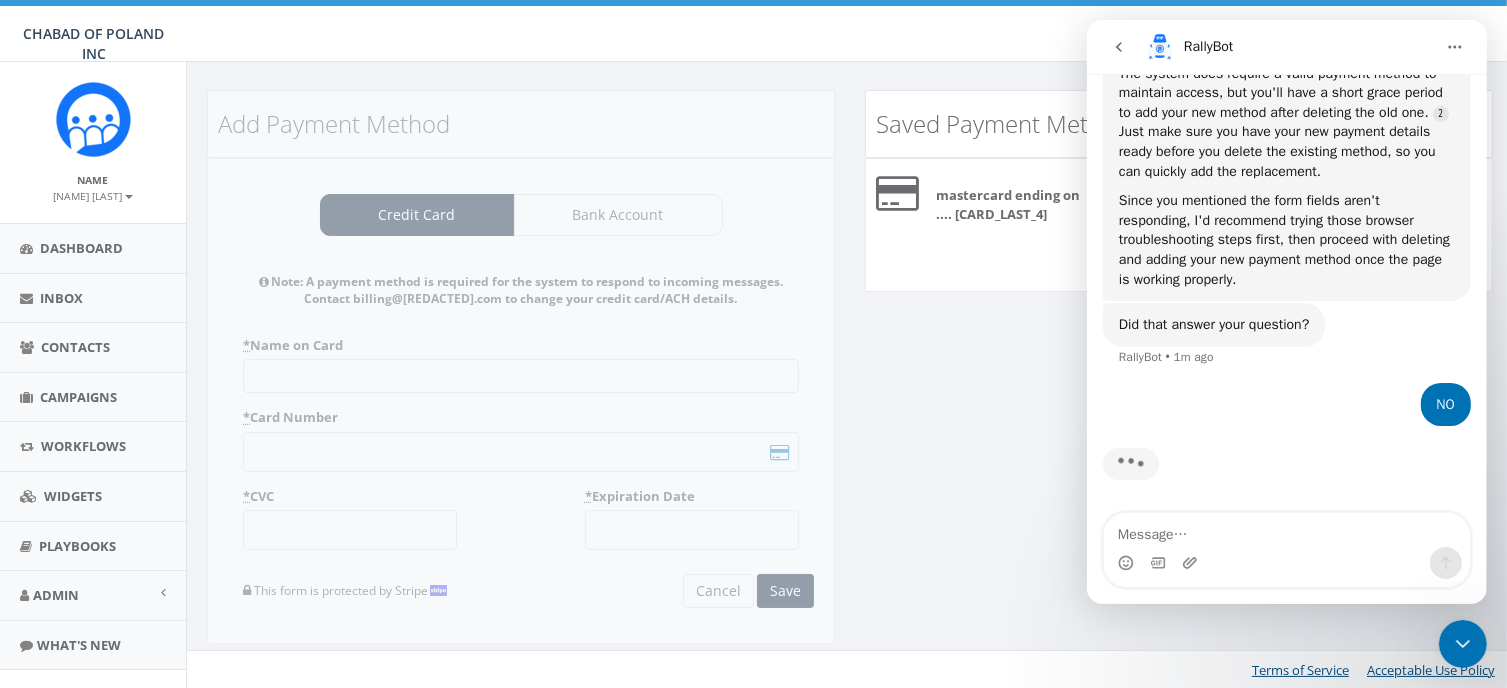 scroll, scrollTop: 1745, scrollLeft: 0, axis: vertical 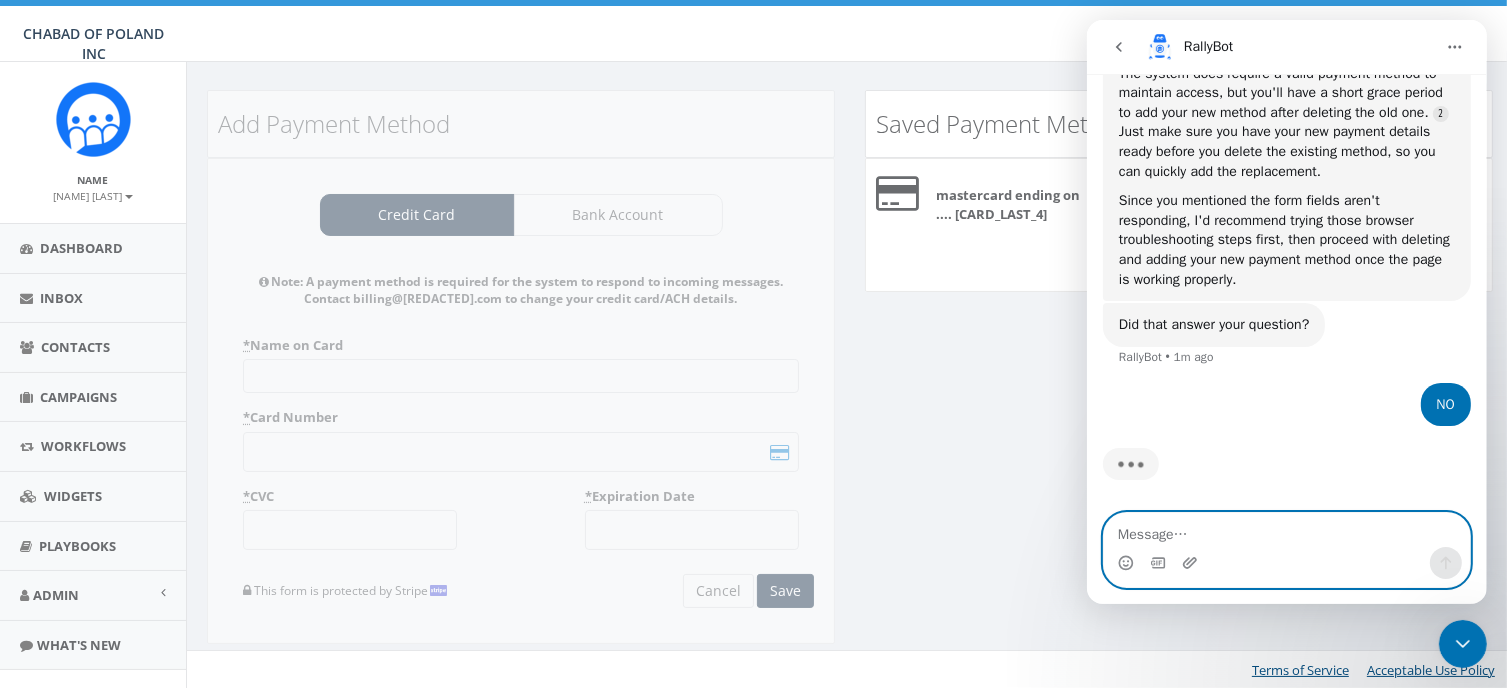 click at bounding box center [1286, 530] 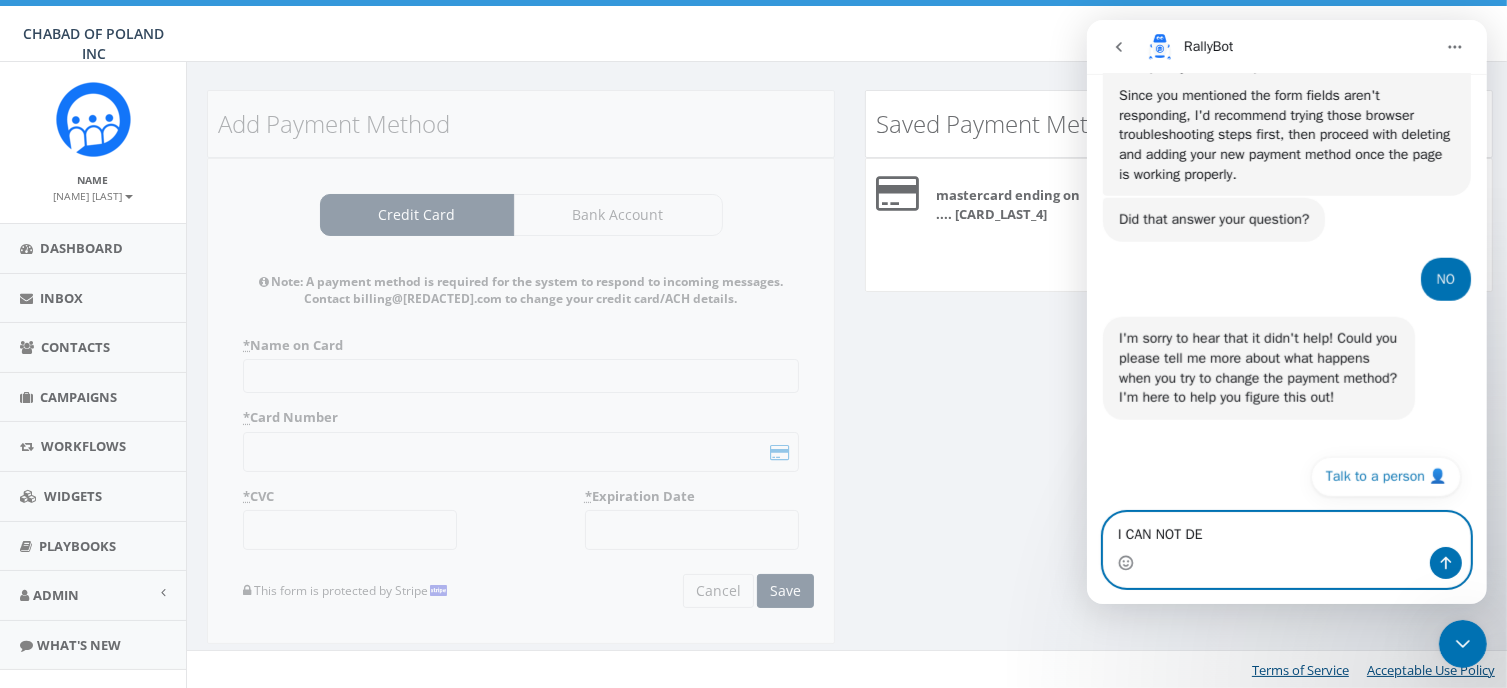 scroll, scrollTop: 1850, scrollLeft: 0, axis: vertical 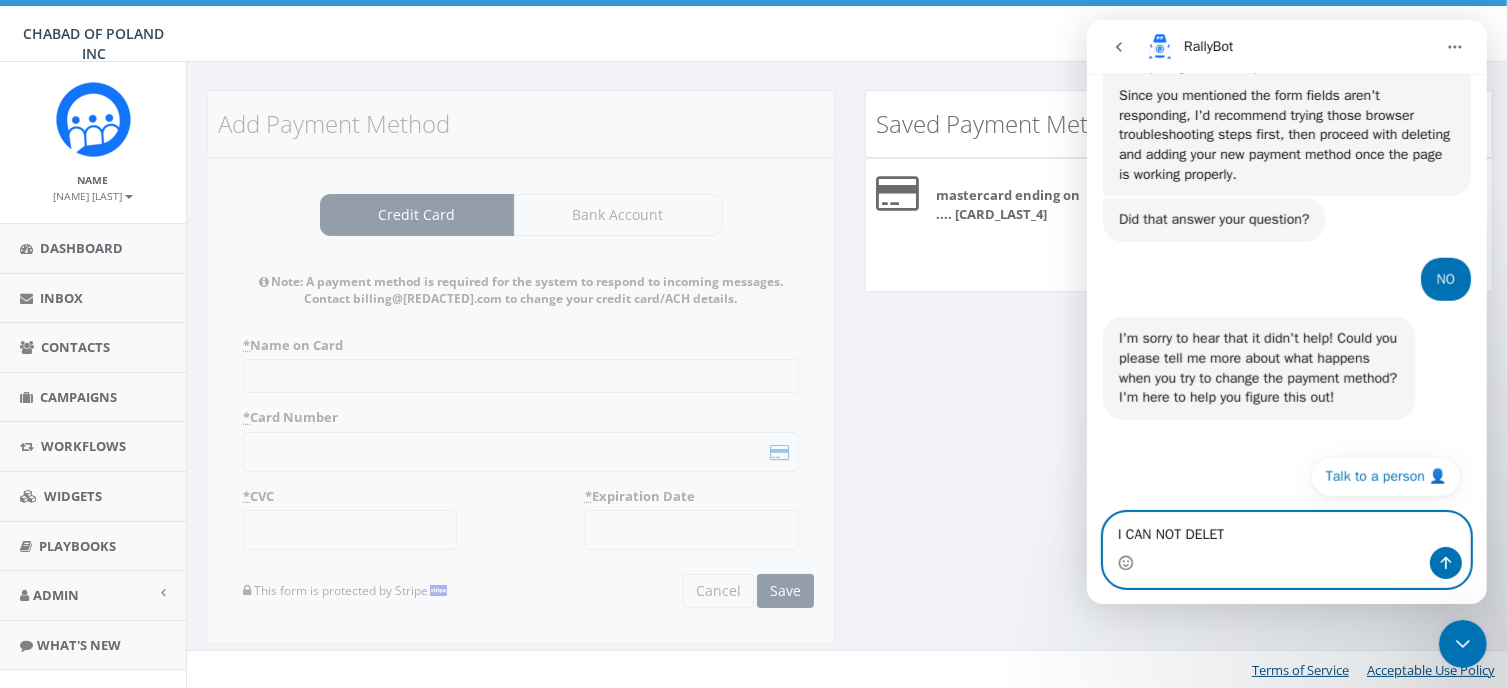 type on "I CAN NOT DELETE" 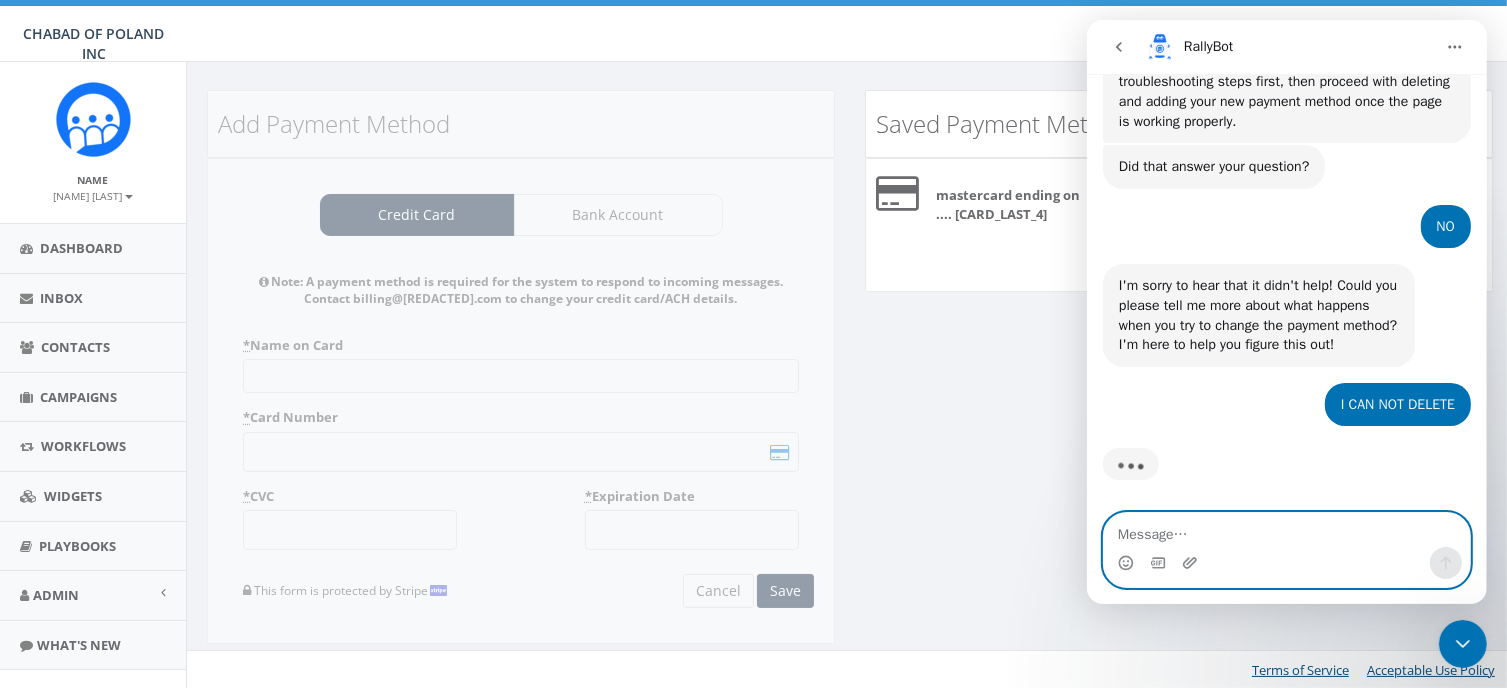 scroll, scrollTop: 2197, scrollLeft: 0, axis: vertical 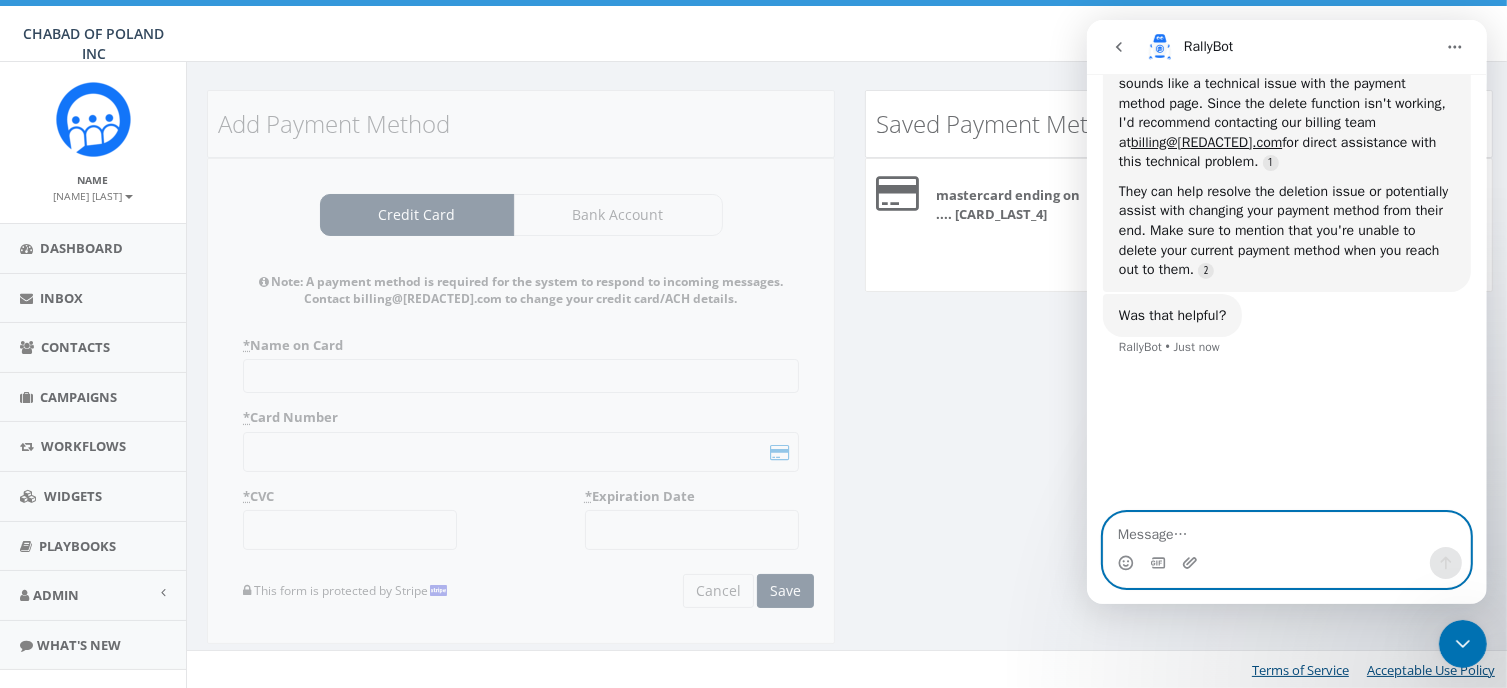 click at bounding box center [1286, 530] 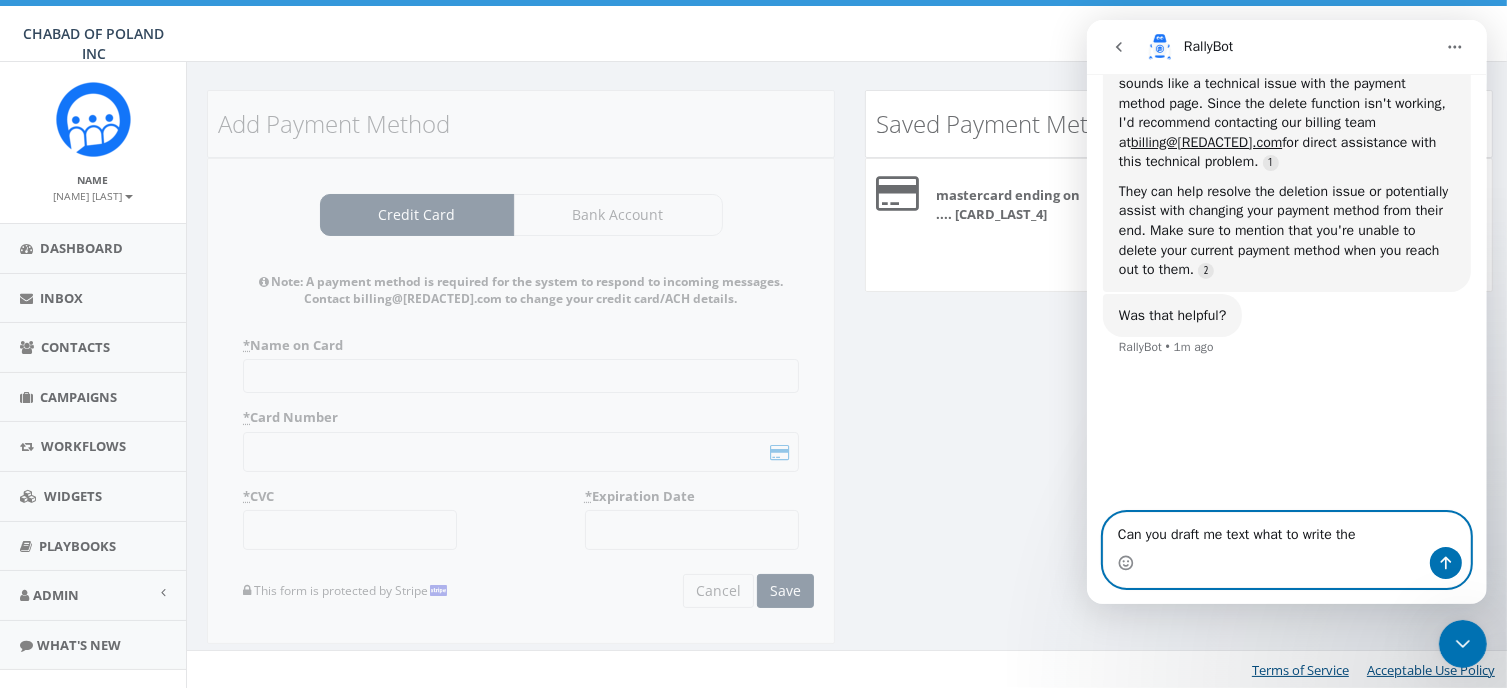 type on "Can you draft me text what to write them" 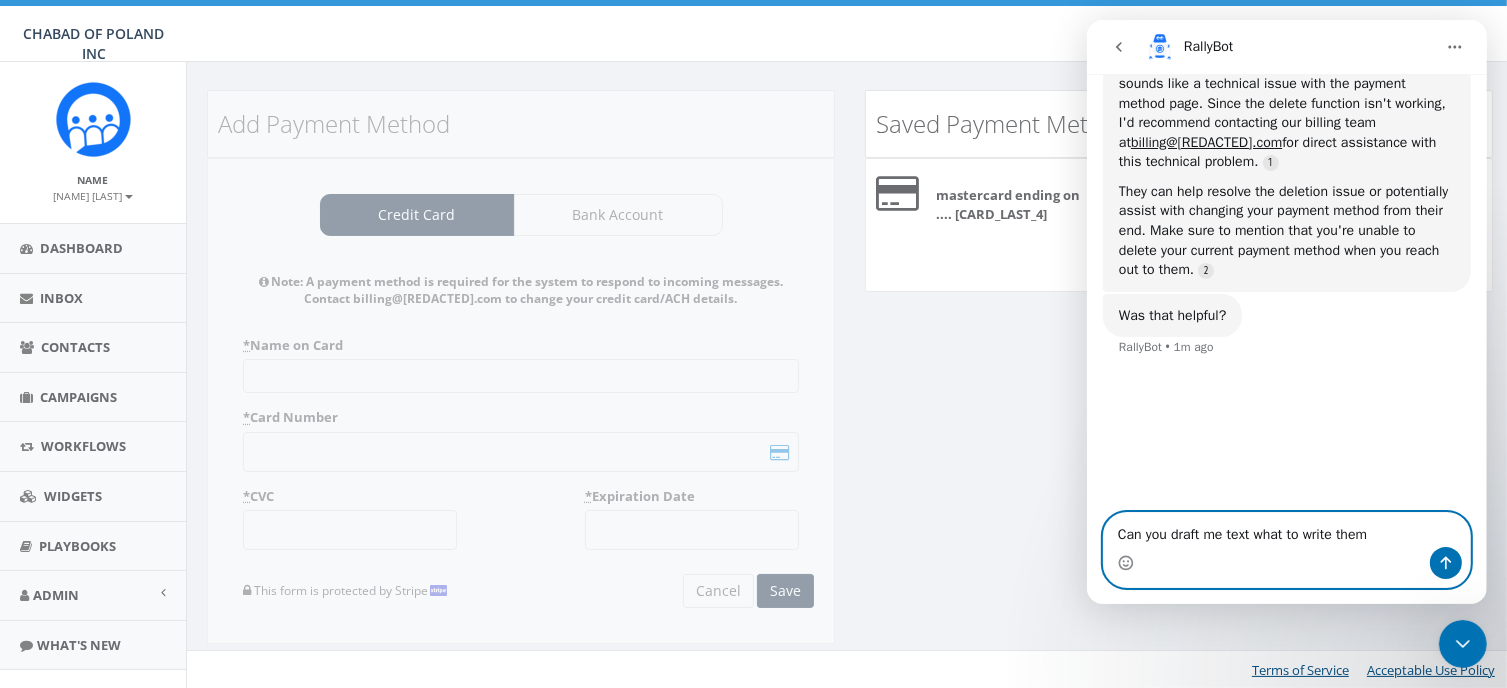 type 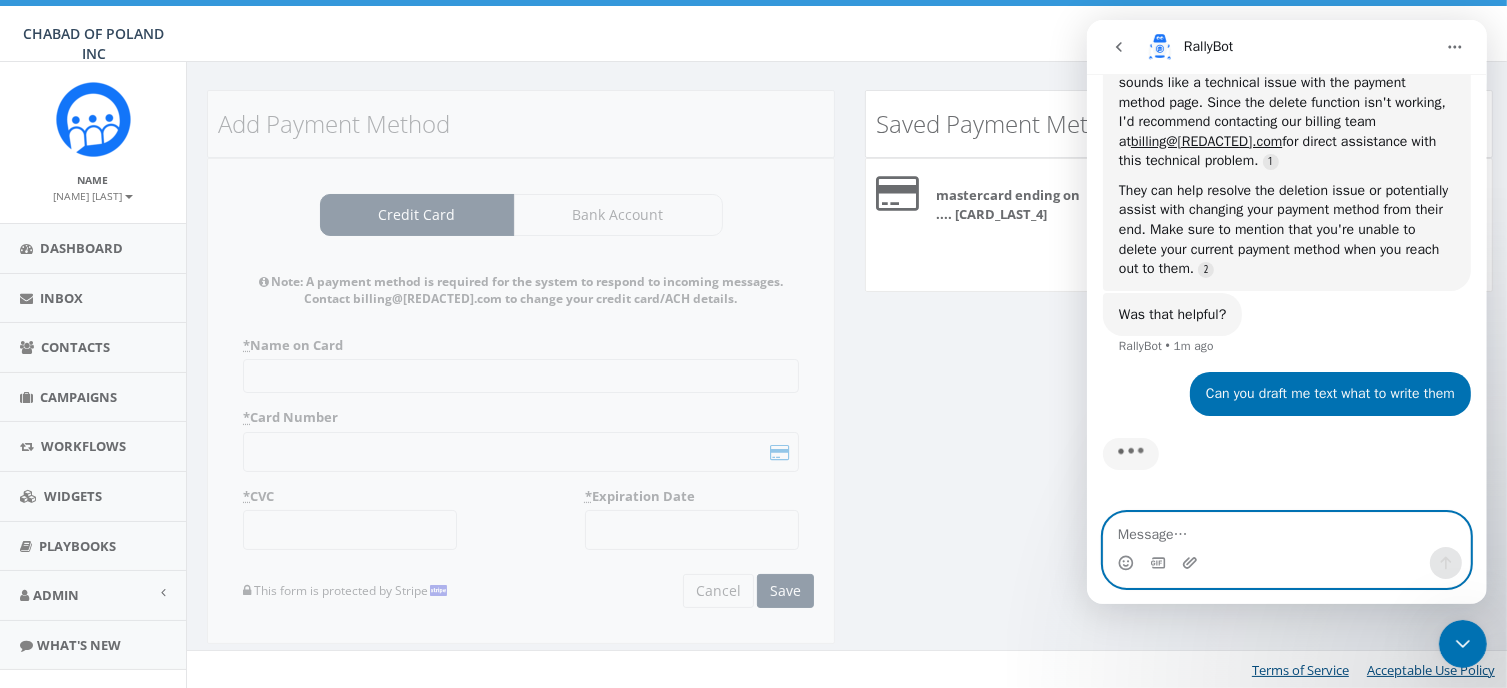 scroll, scrollTop: 2294, scrollLeft: 0, axis: vertical 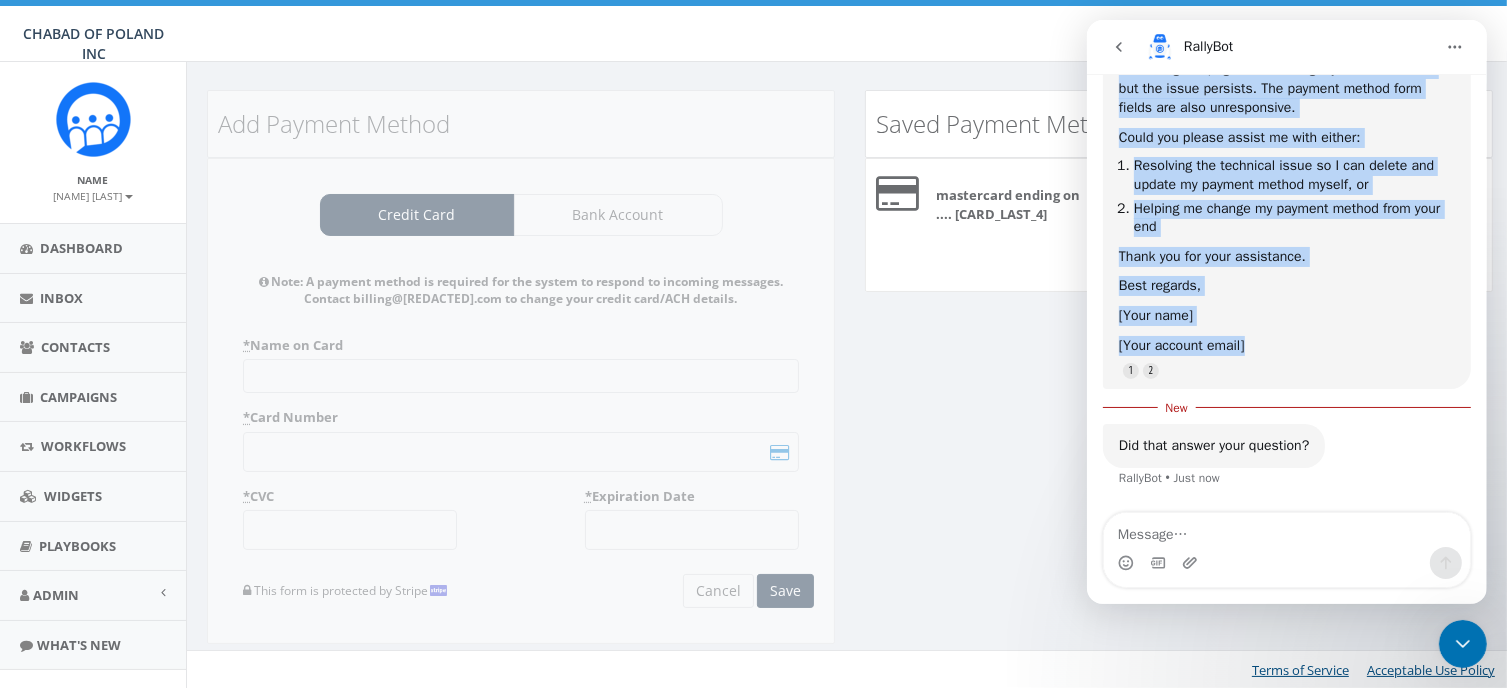 drag, startPoint x: 1170, startPoint y: 156, endPoint x: 1251, endPoint y: 348, distance: 208.38666 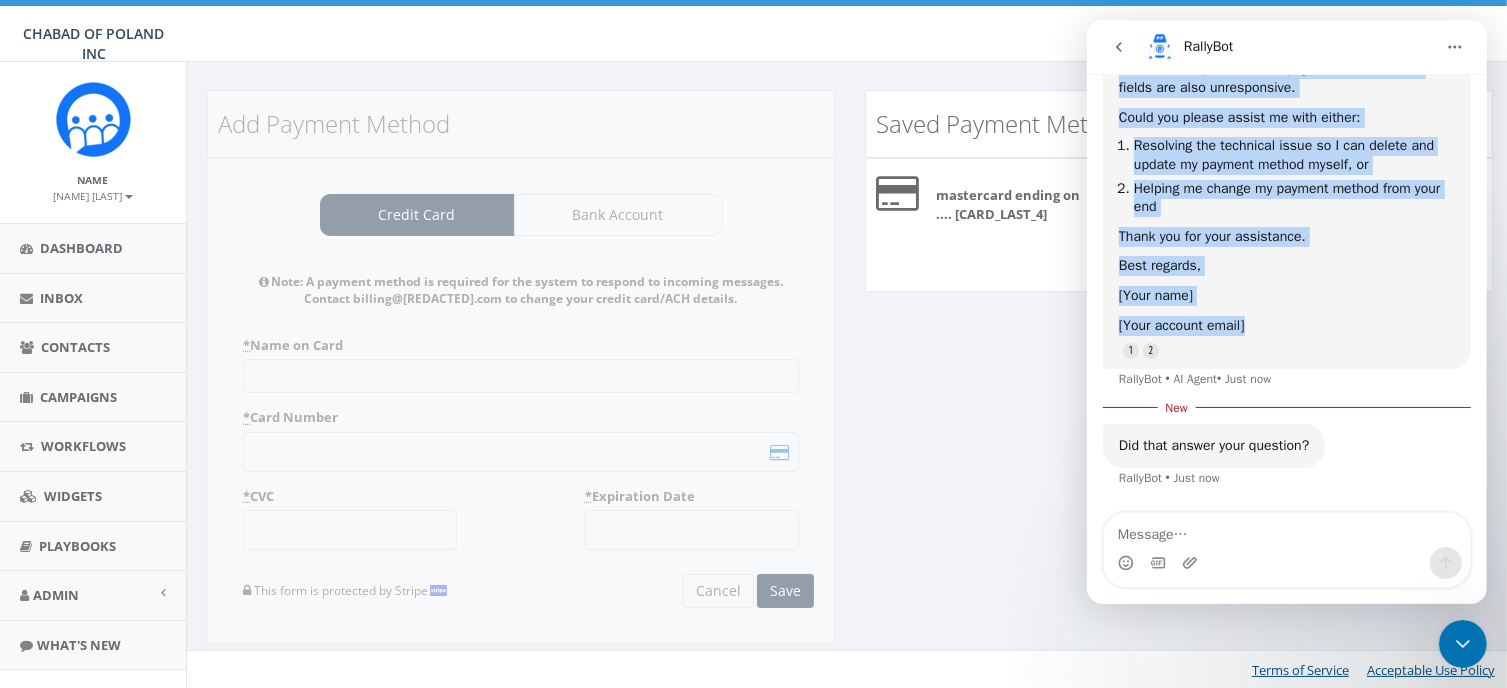 scroll, scrollTop: 2, scrollLeft: 0, axis: vertical 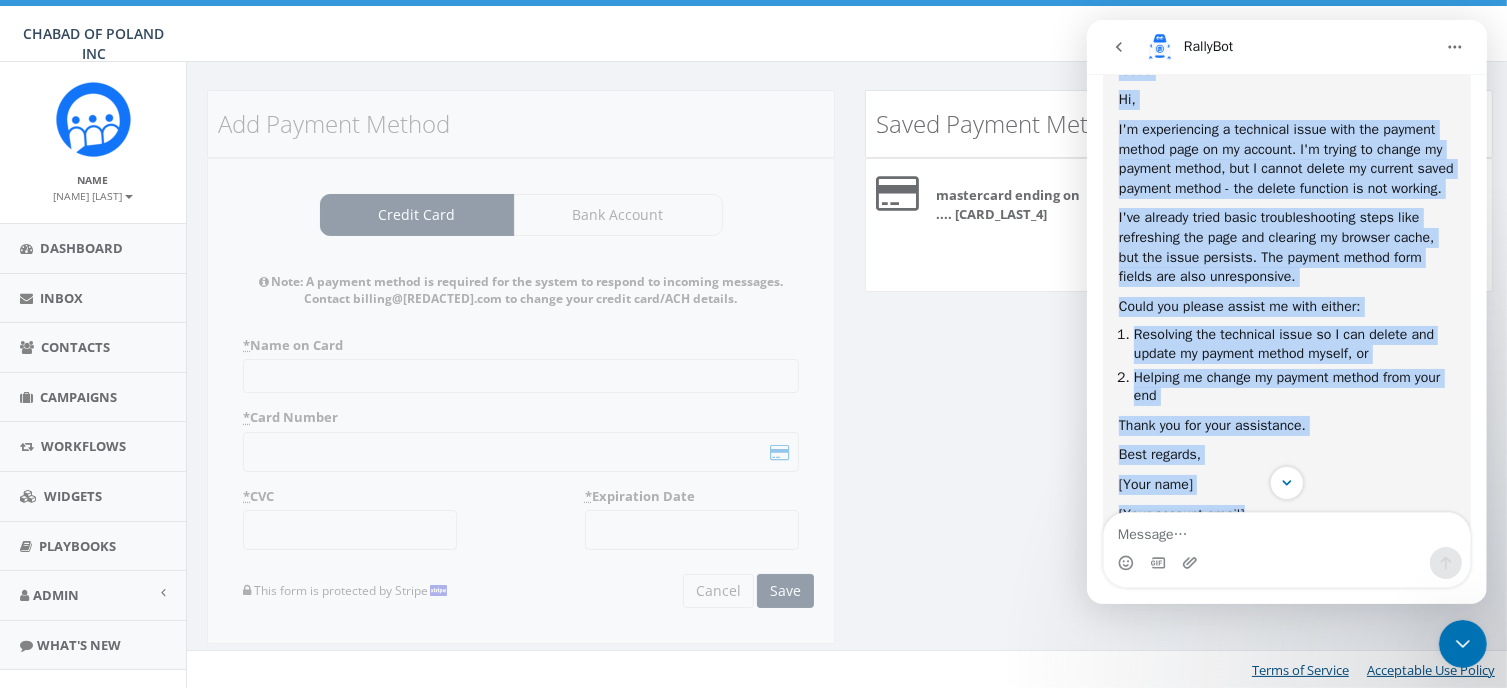 copy on "Unable to Delete Payment Method - Technical Issue Hi, I'm experiencing a technical issue with the payment method page on my account. I'm trying to change my payment method, but I cannot delete my current saved payment method - the delete function is not working. I've already tried basic troubleshooting steps like refreshing the page and clearing my browser cache, but the issue persists. The payment method form fields are also unresponsive. Could you please assist me with either: Resolving the technical issue so I can delete and update my payment method myself, or Helping me change my payment method from your end Thank you for your assistance. Best regards, [Your name] [Your account email]" 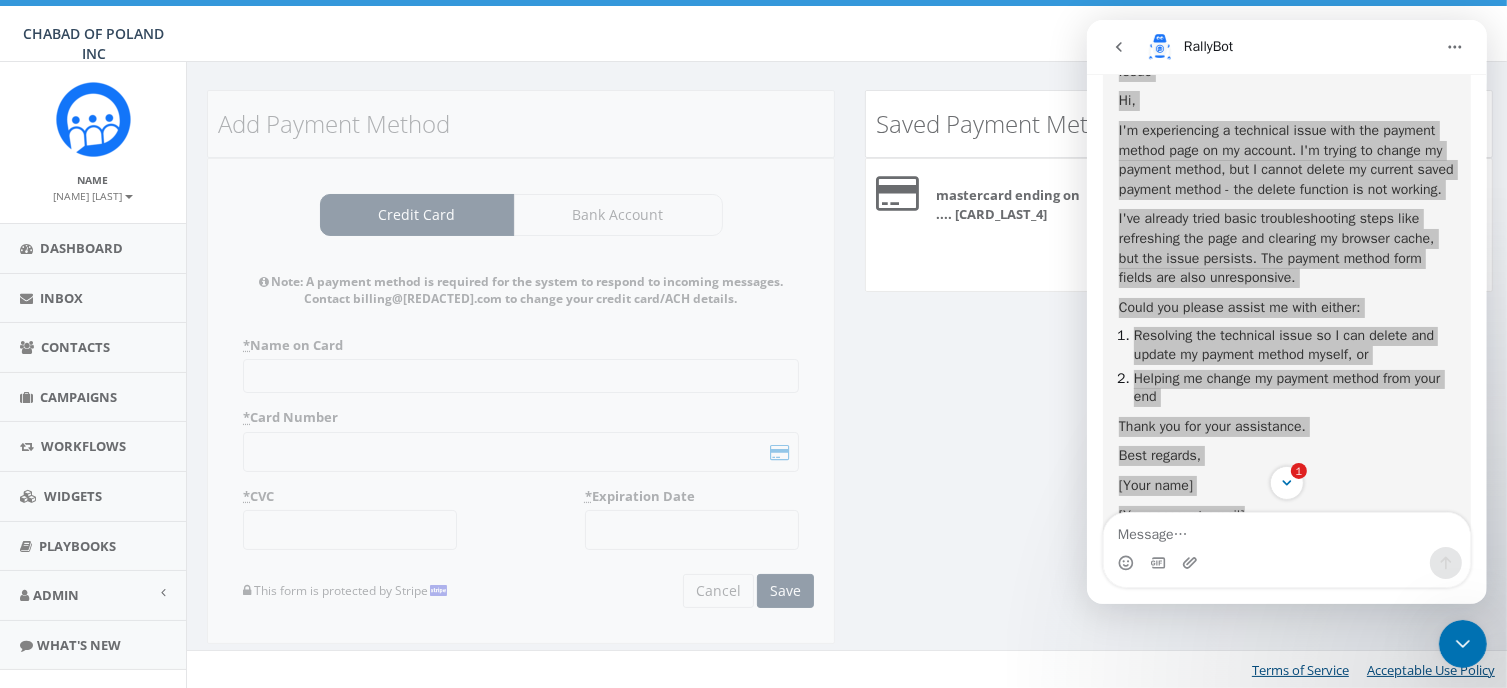 scroll, scrollTop: 3, scrollLeft: 0, axis: vertical 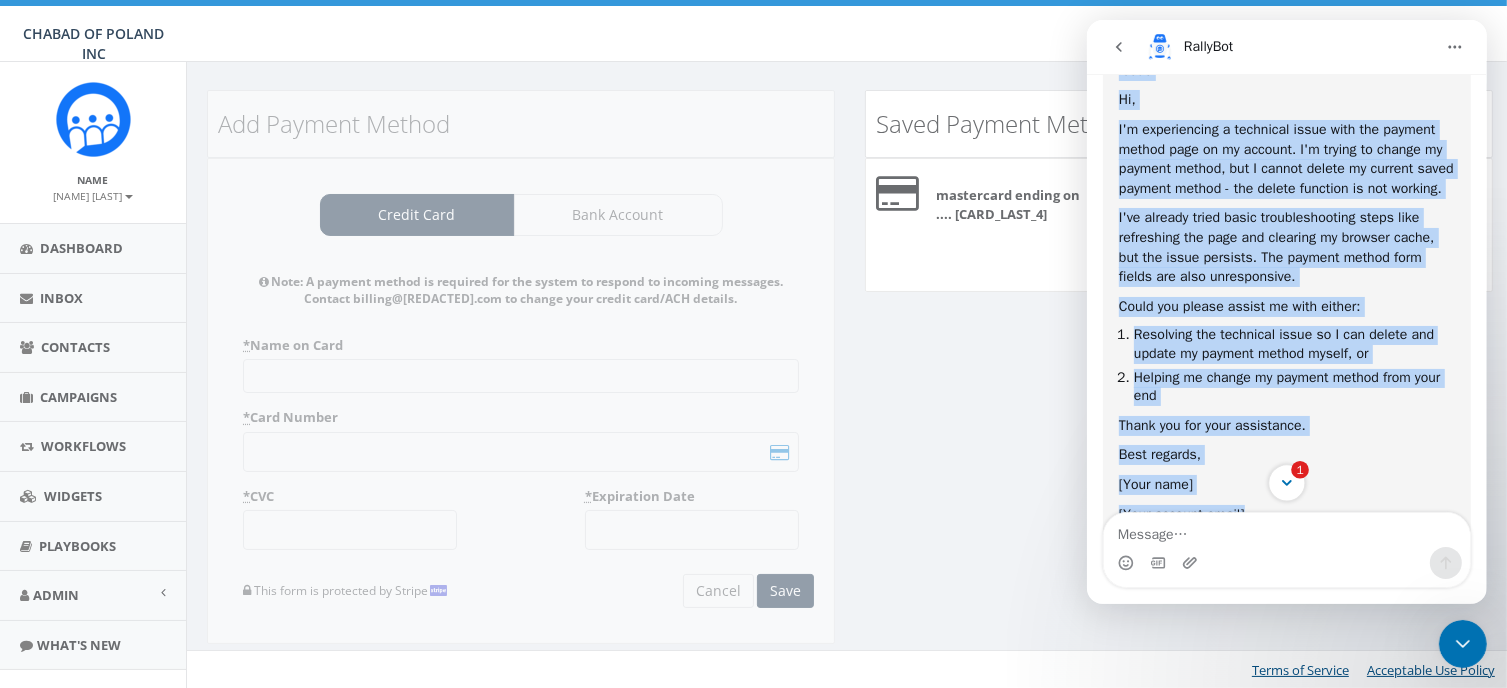click 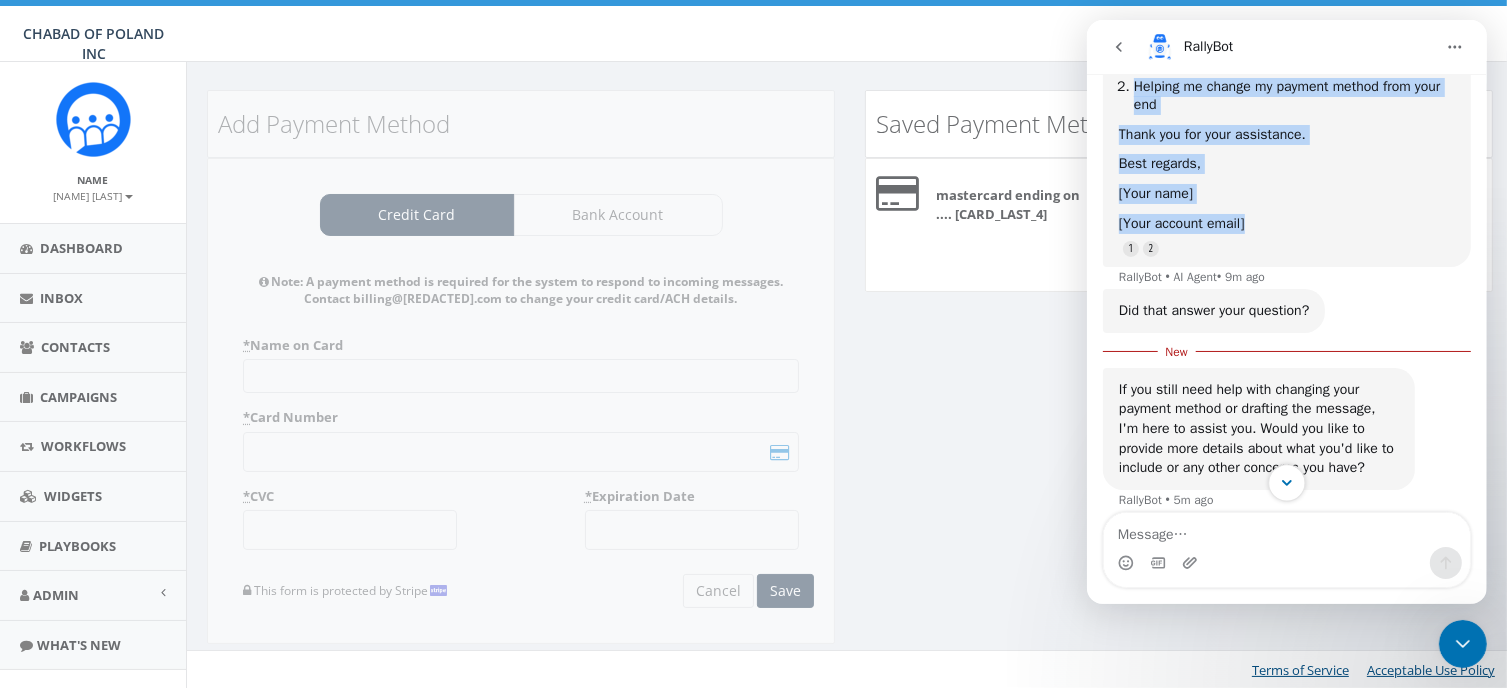 scroll, scrollTop: 3066, scrollLeft: 0, axis: vertical 